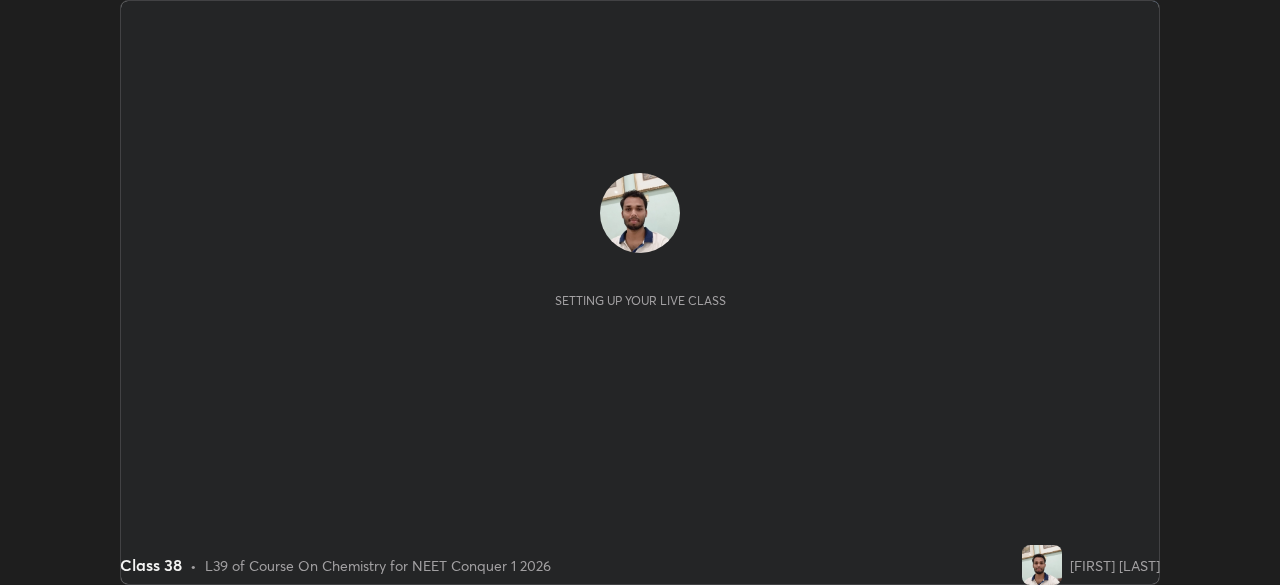 scroll, scrollTop: 0, scrollLeft: 0, axis: both 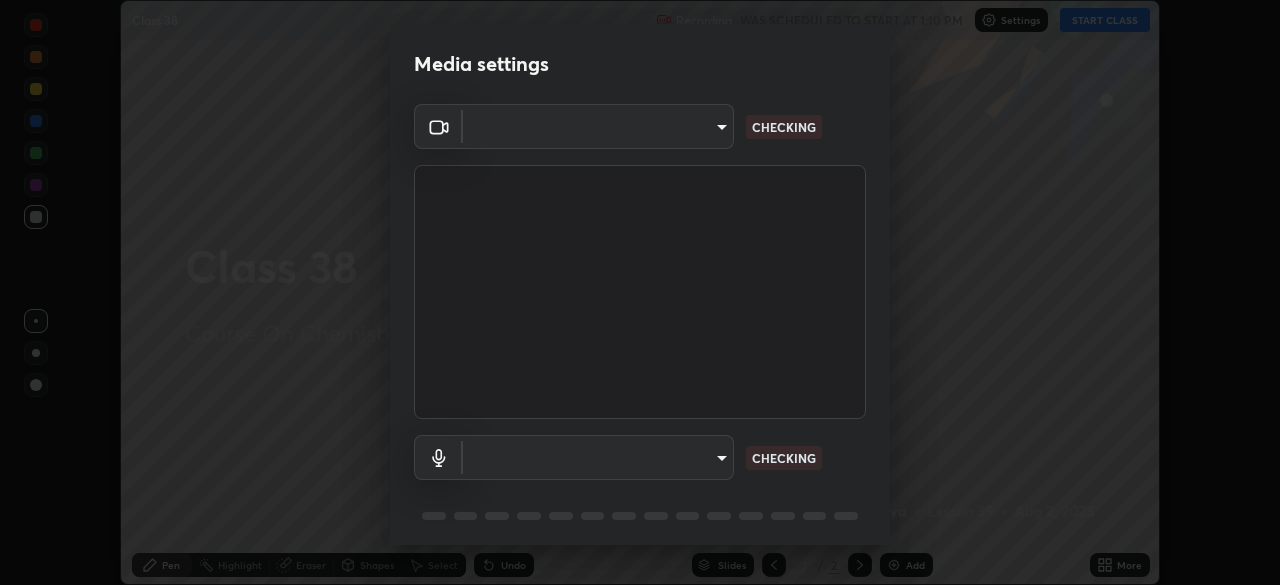 type on "85224a5ddb1d7c473c8089fb73f01f25a8fb598abb9b0335bd4e39e439134962" 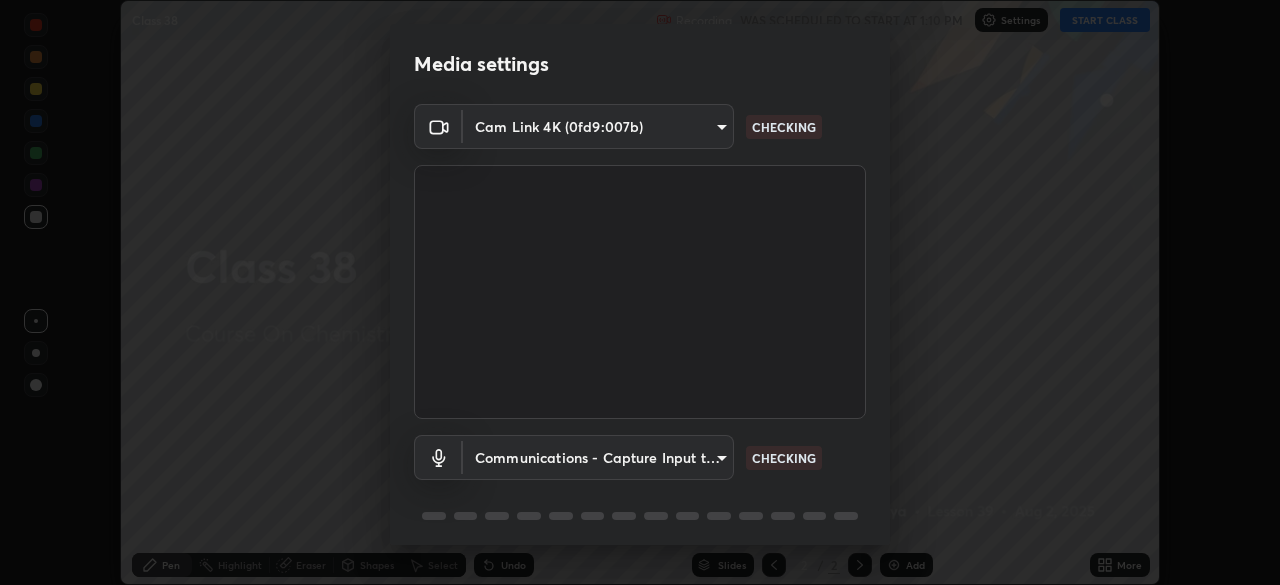 scroll, scrollTop: 71, scrollLeft: 0, axis: vertical 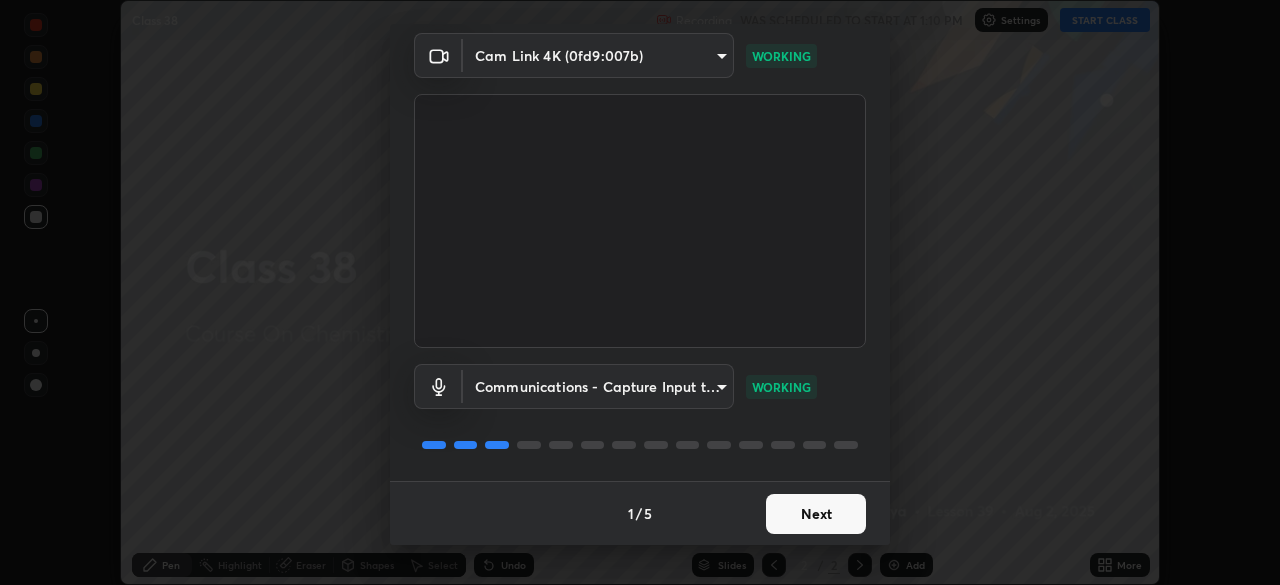 click on "Next" at bounding box center [816, 514] 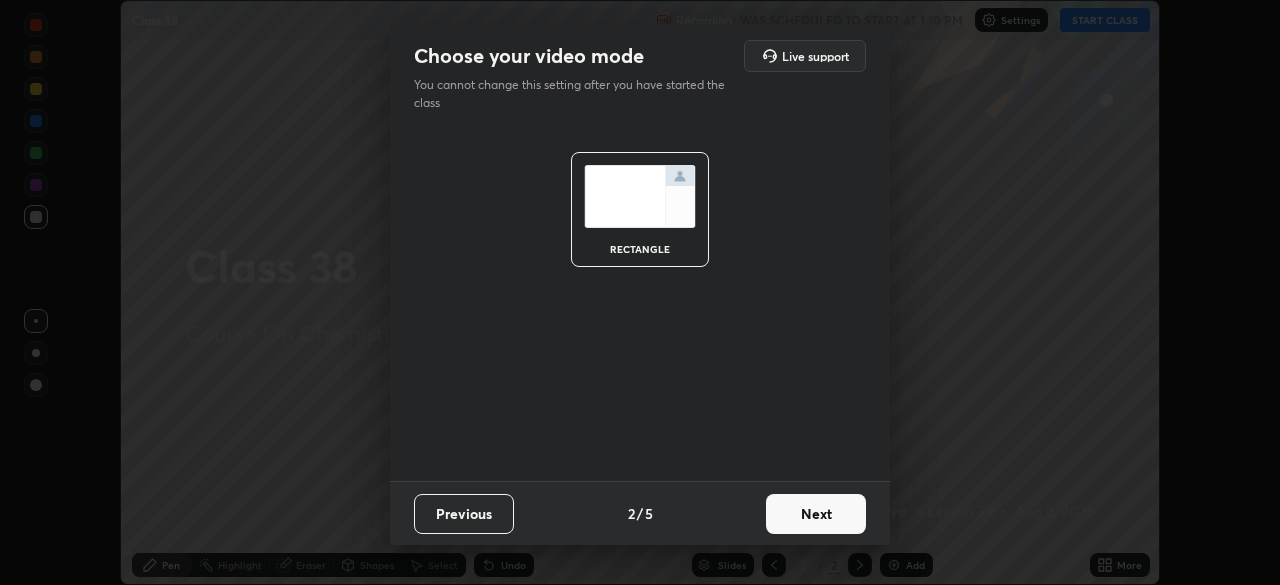 scroll, scrollTop: 0, scrollLeft: 0, axis: both 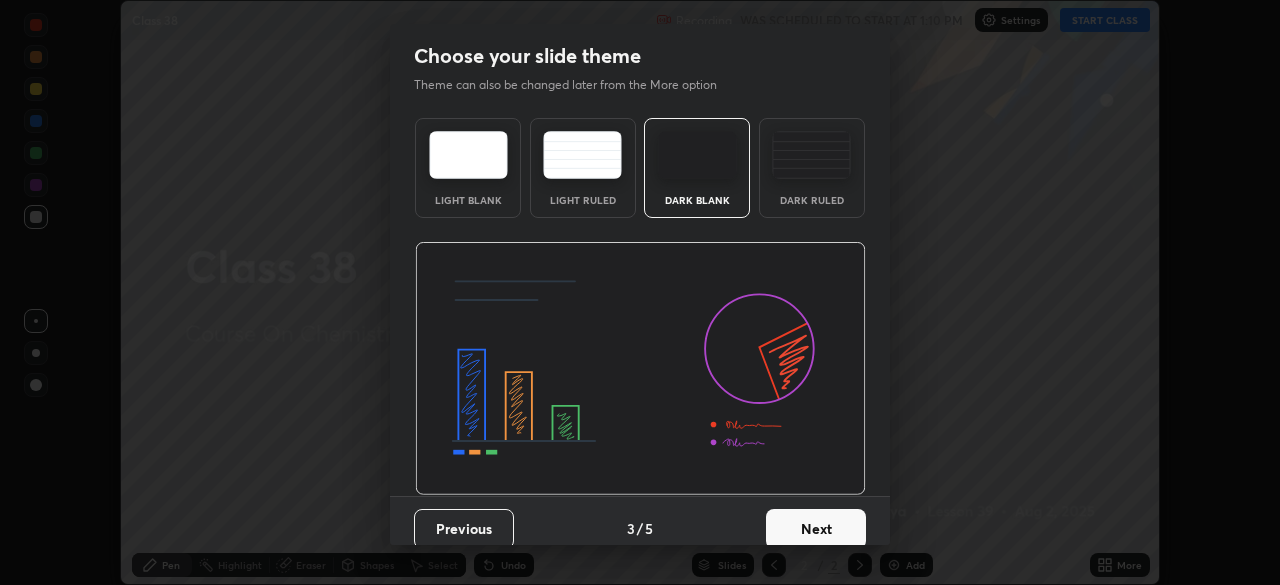click on "Next" at bounding box center [816, 529] 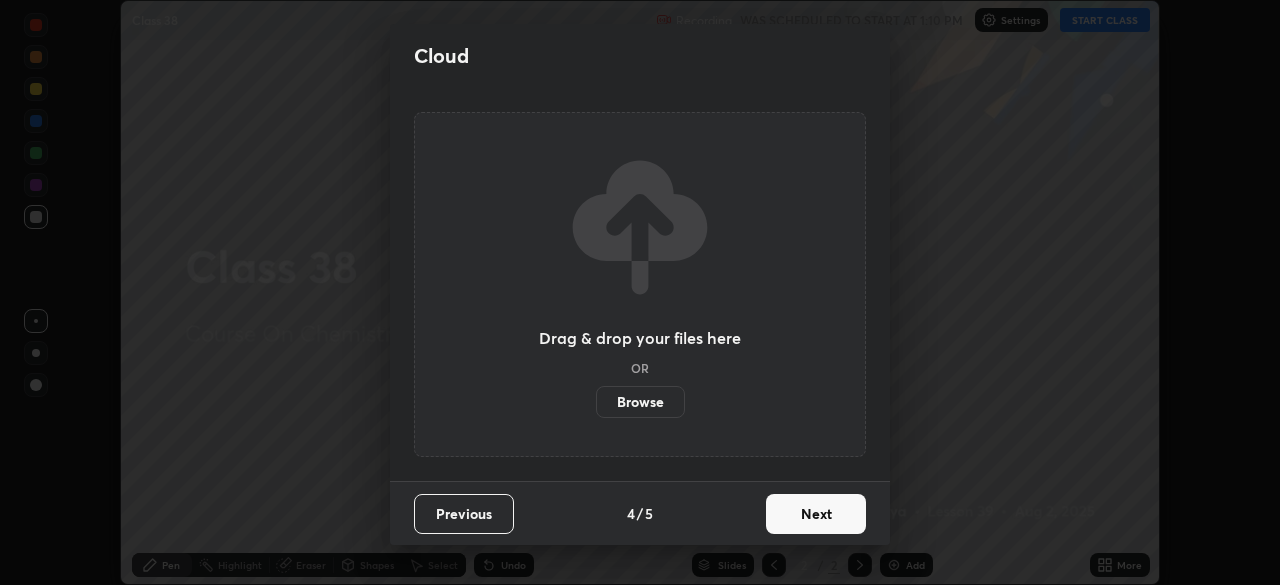 click on "Next" at bounding box center [816, 514] 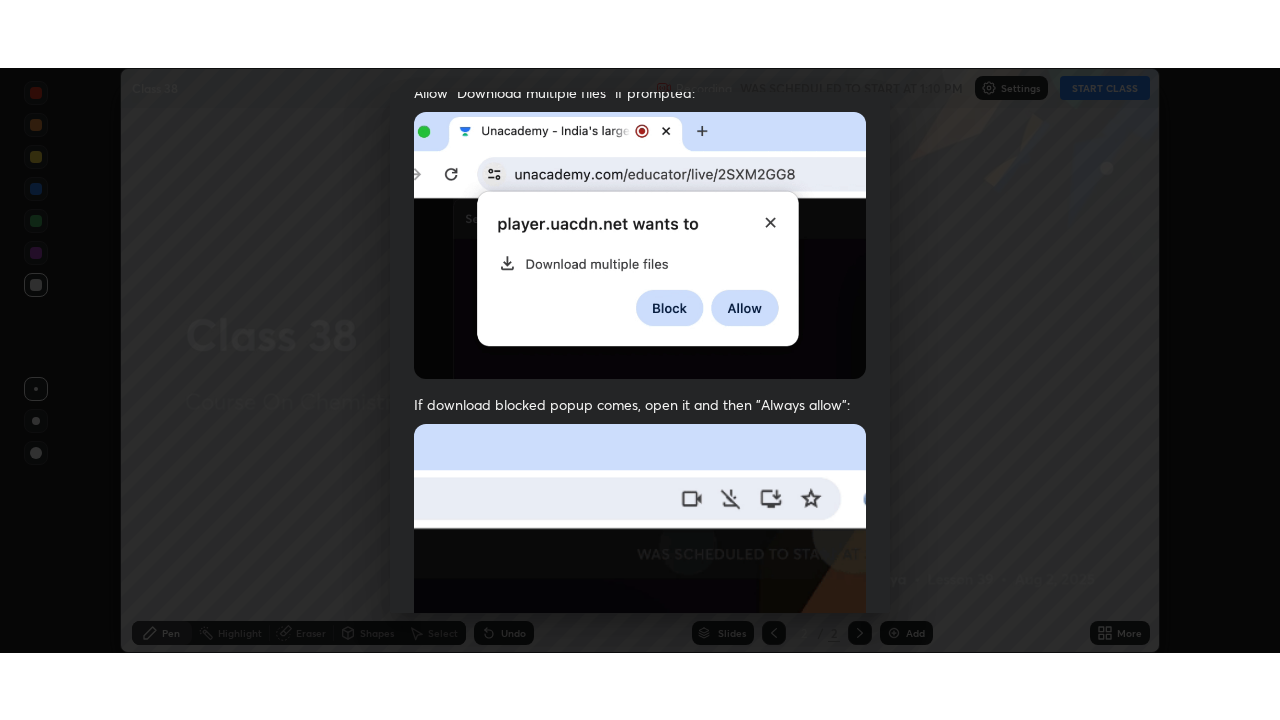 scroll, scrollTop: 479, scrollLeft: 0, axis: vertical 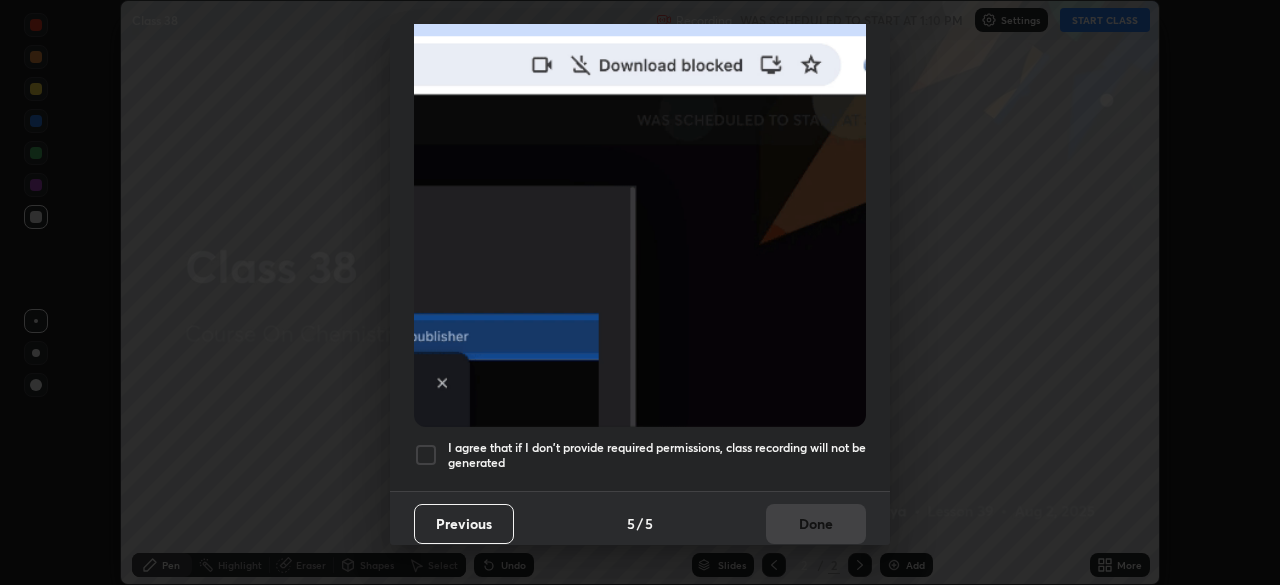 click at bounding box center [426, 455] 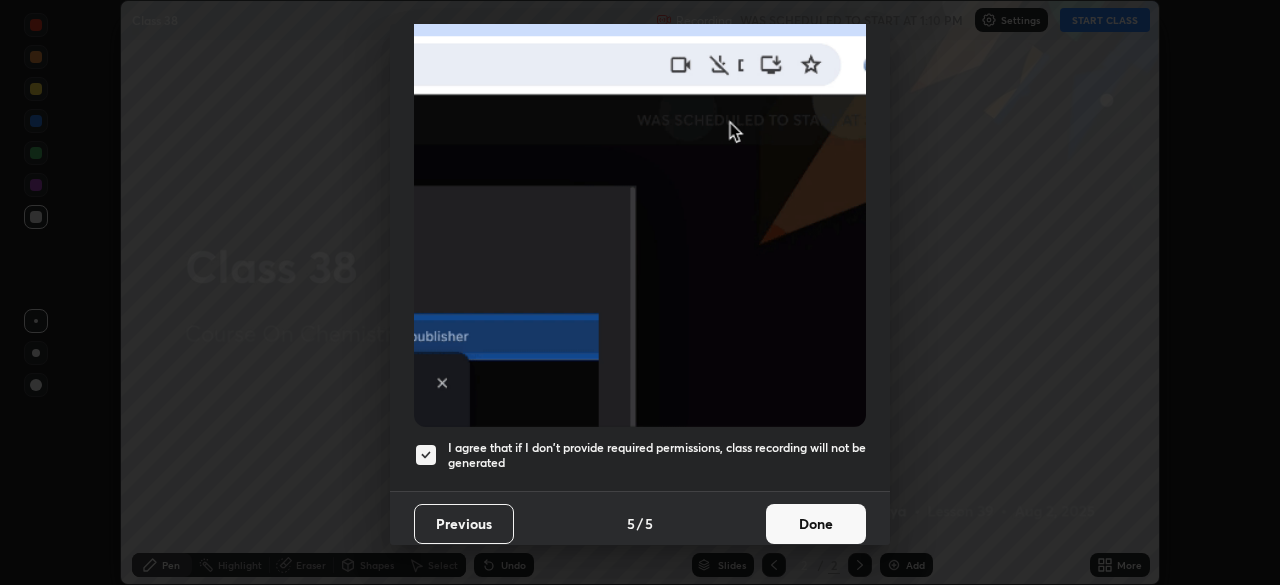click on "Done" at bounding box center [816, 524] 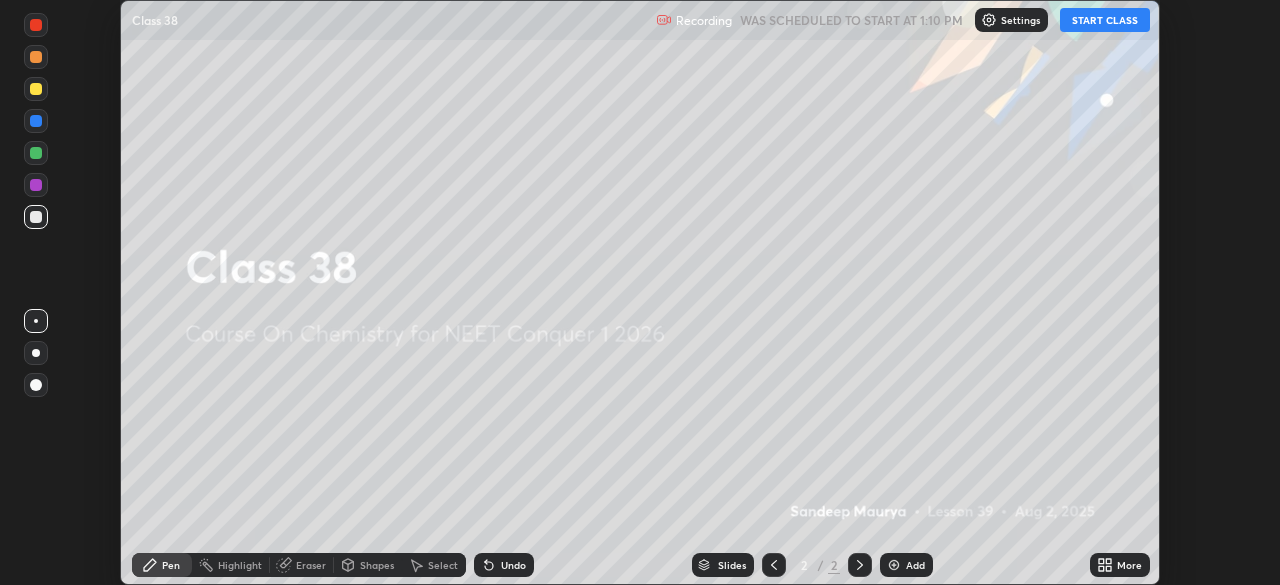 click on "START CLASS" at bounding box center (1105, 20) 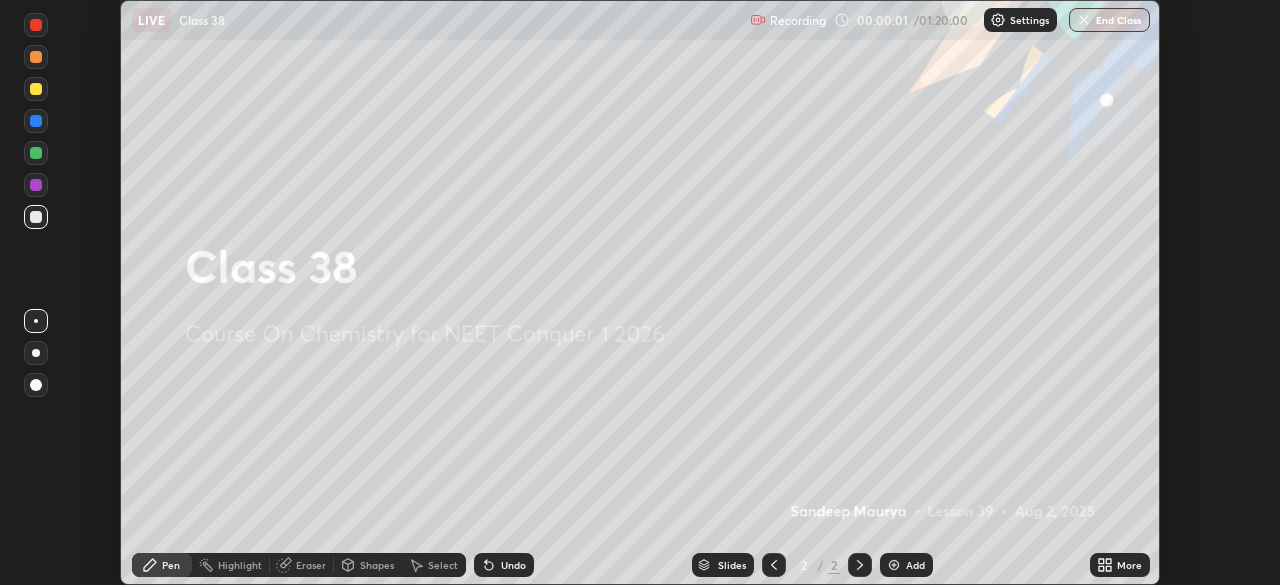 click 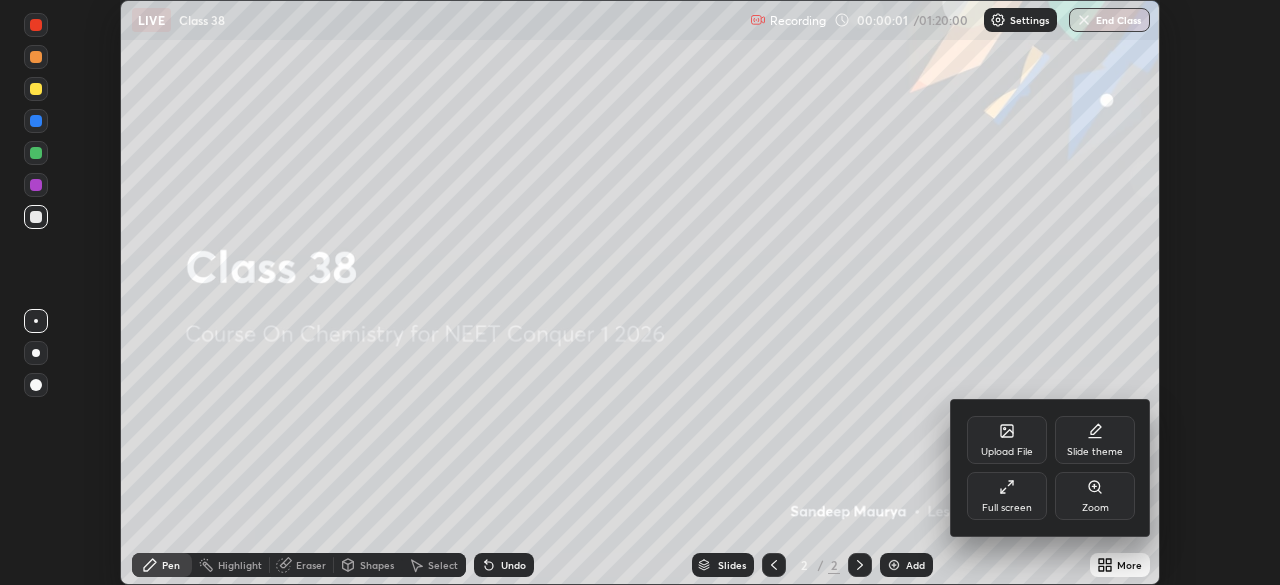 click on "Full screen" at bounding box center [1007, 508] 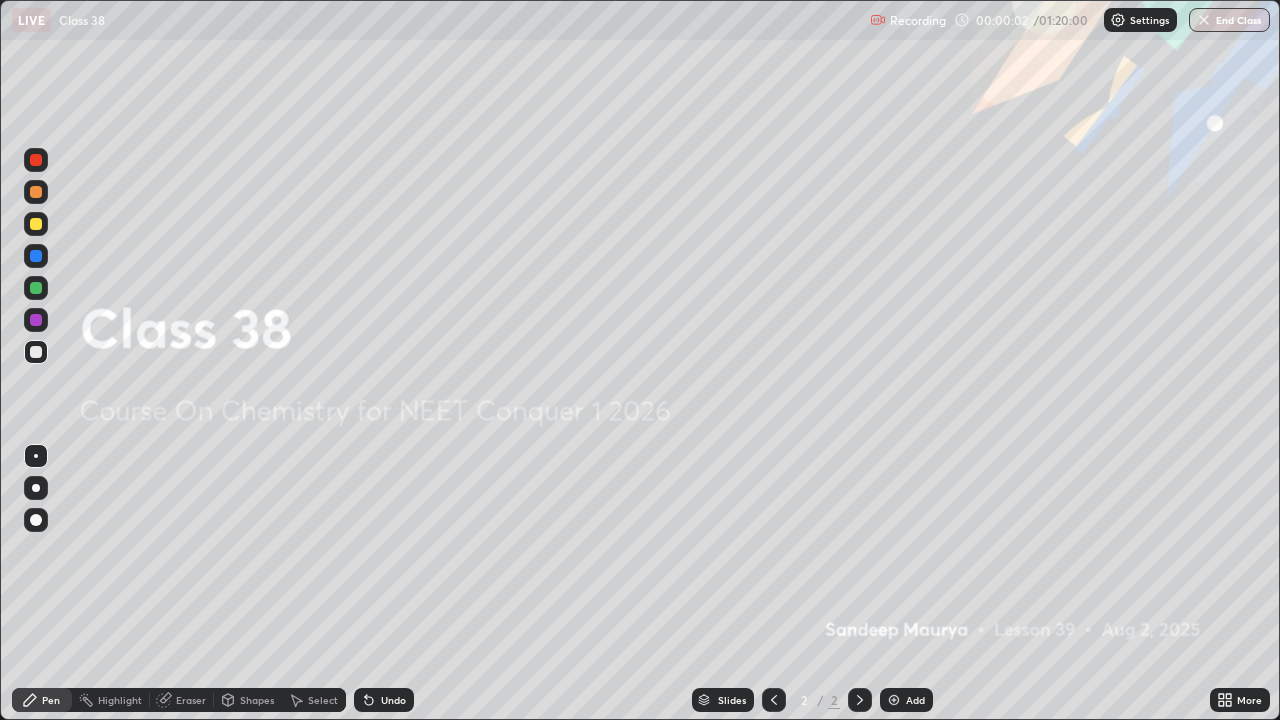scroll, scrollTop: 99280, scrollLeft: 98720, axis: both 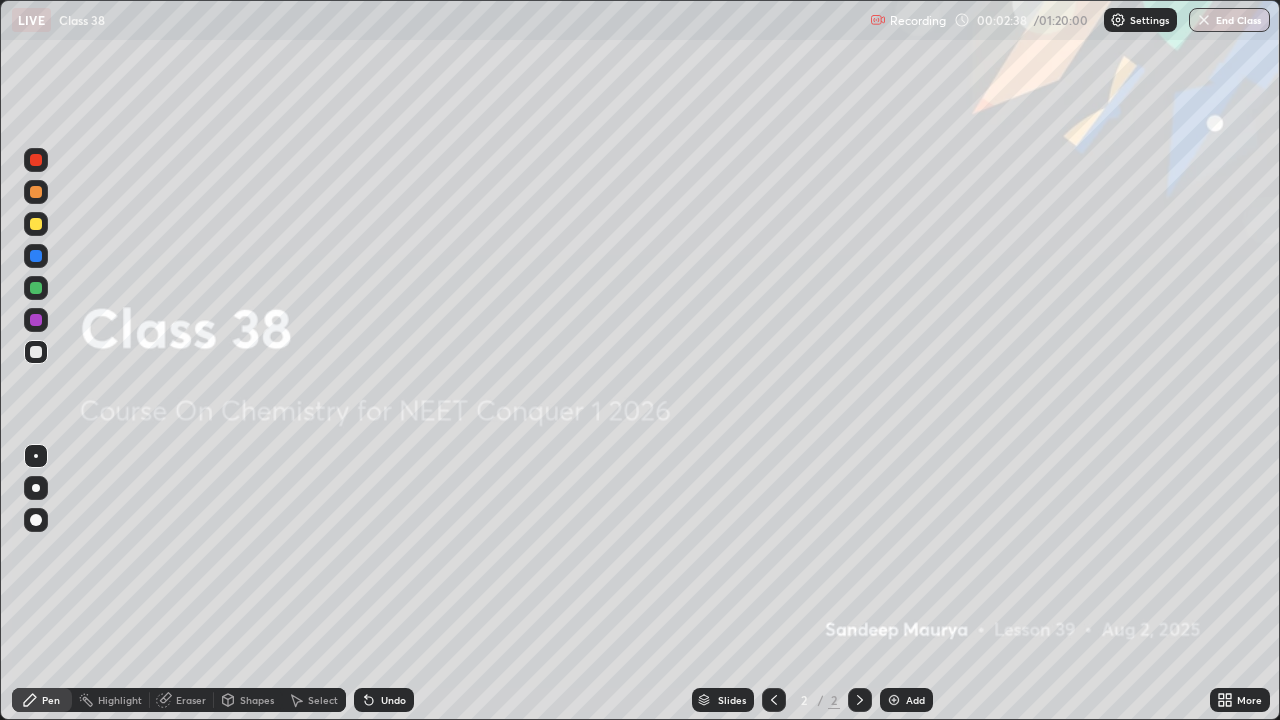 click on "Add" at bounding box center [906, 700] 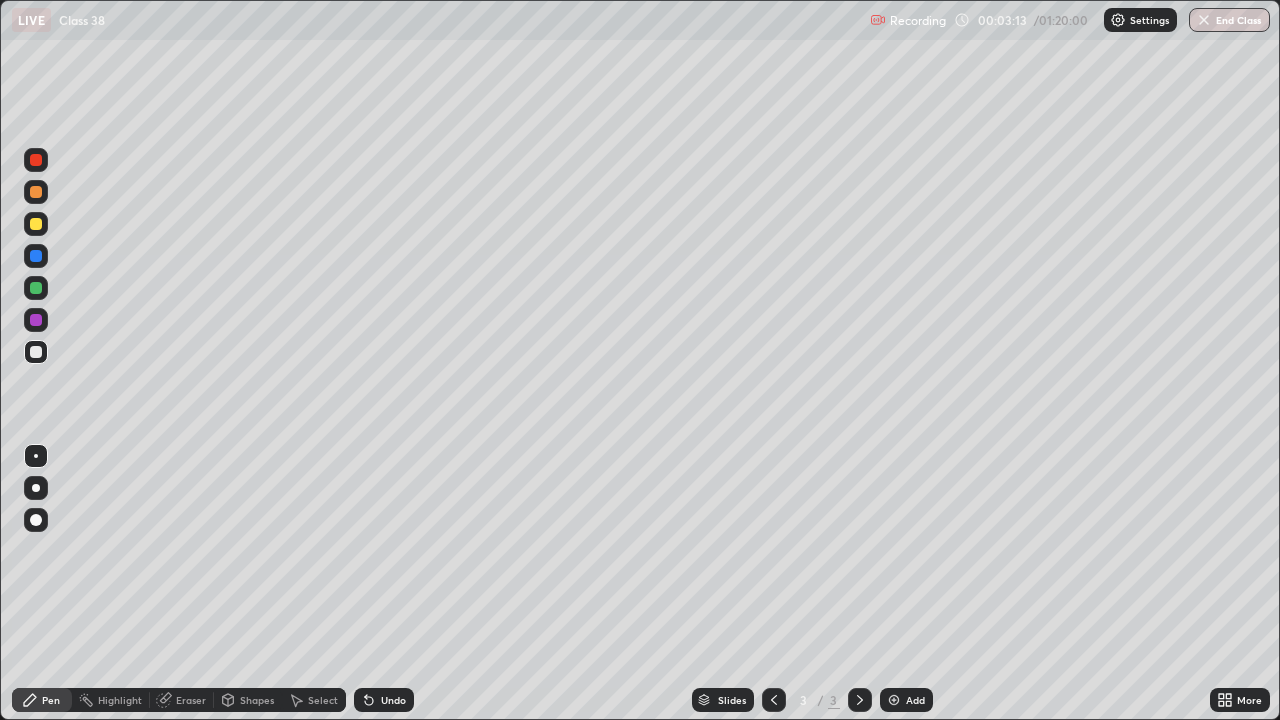 click at bounding box center (36, 224) 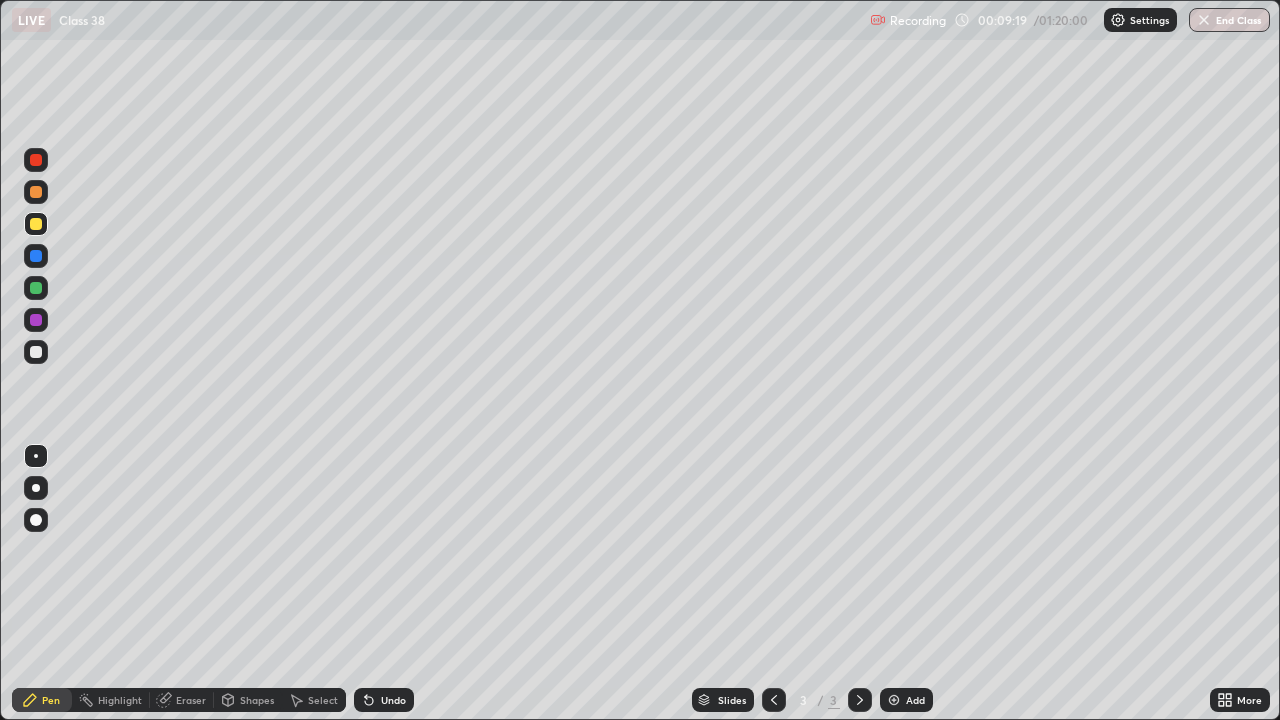 click on "Add" at bounding box center (906, 700) 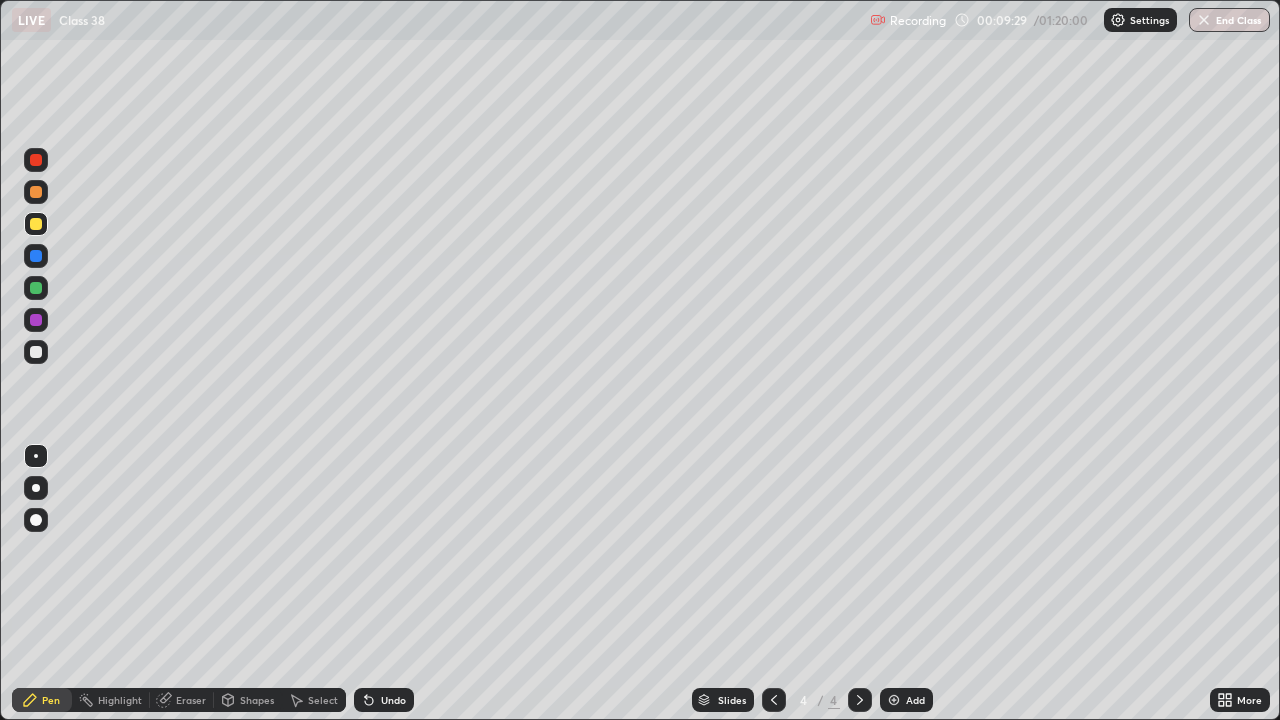 click 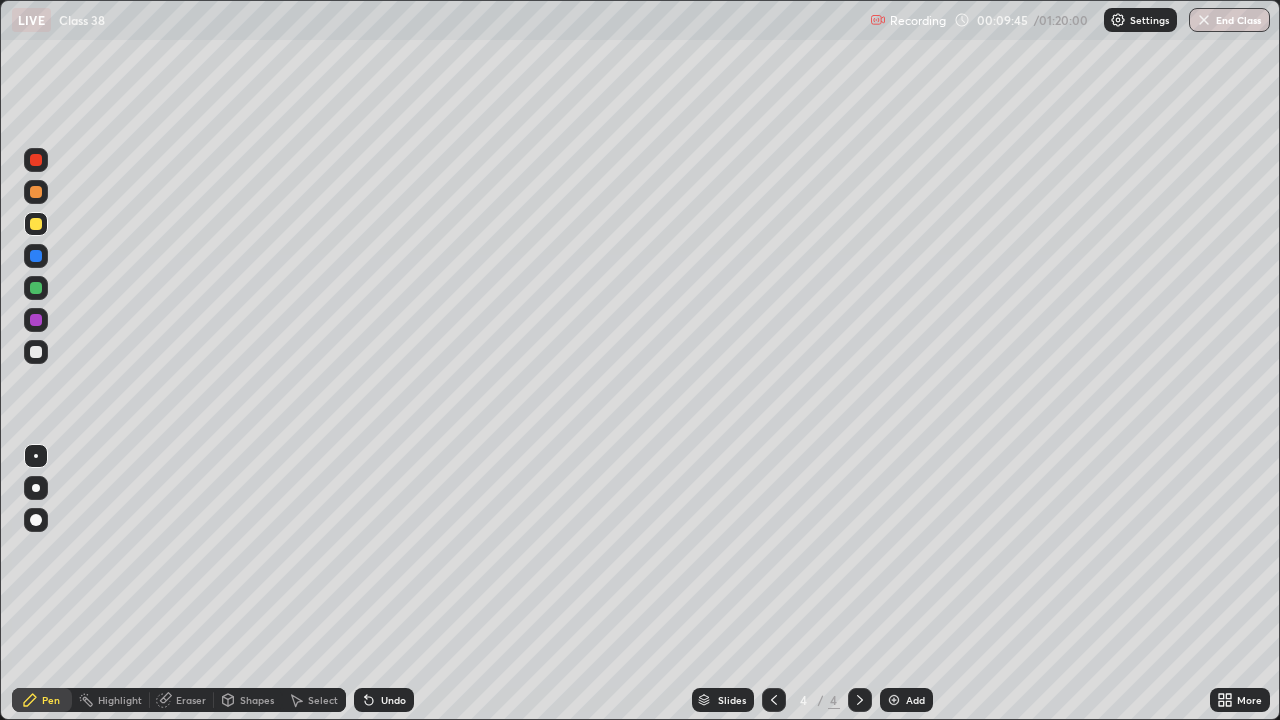 click at bounding box center (36, 288) 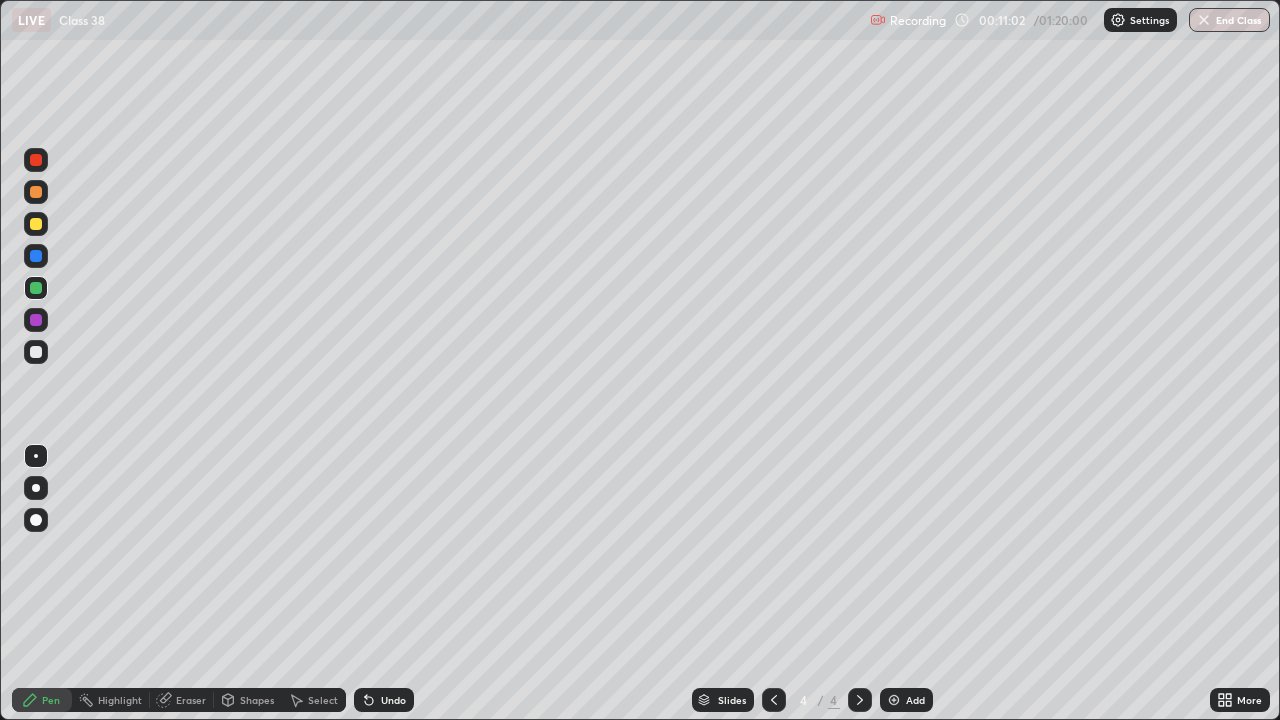 click 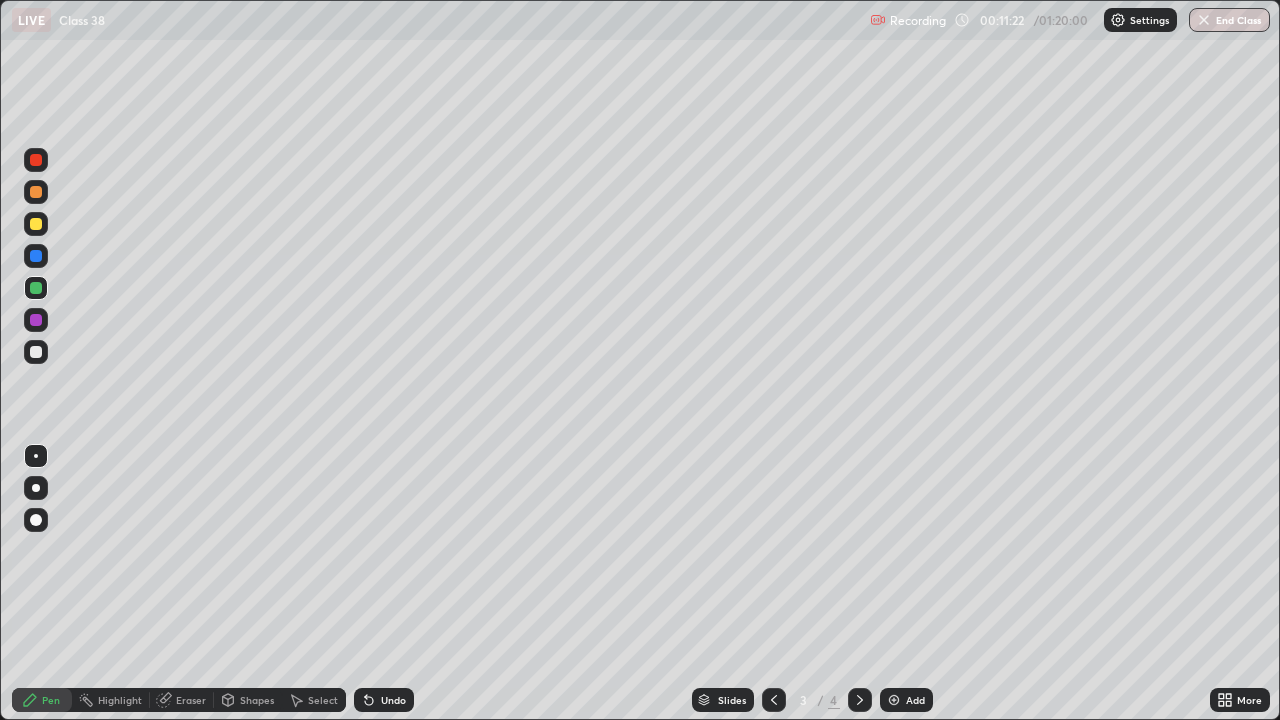 click 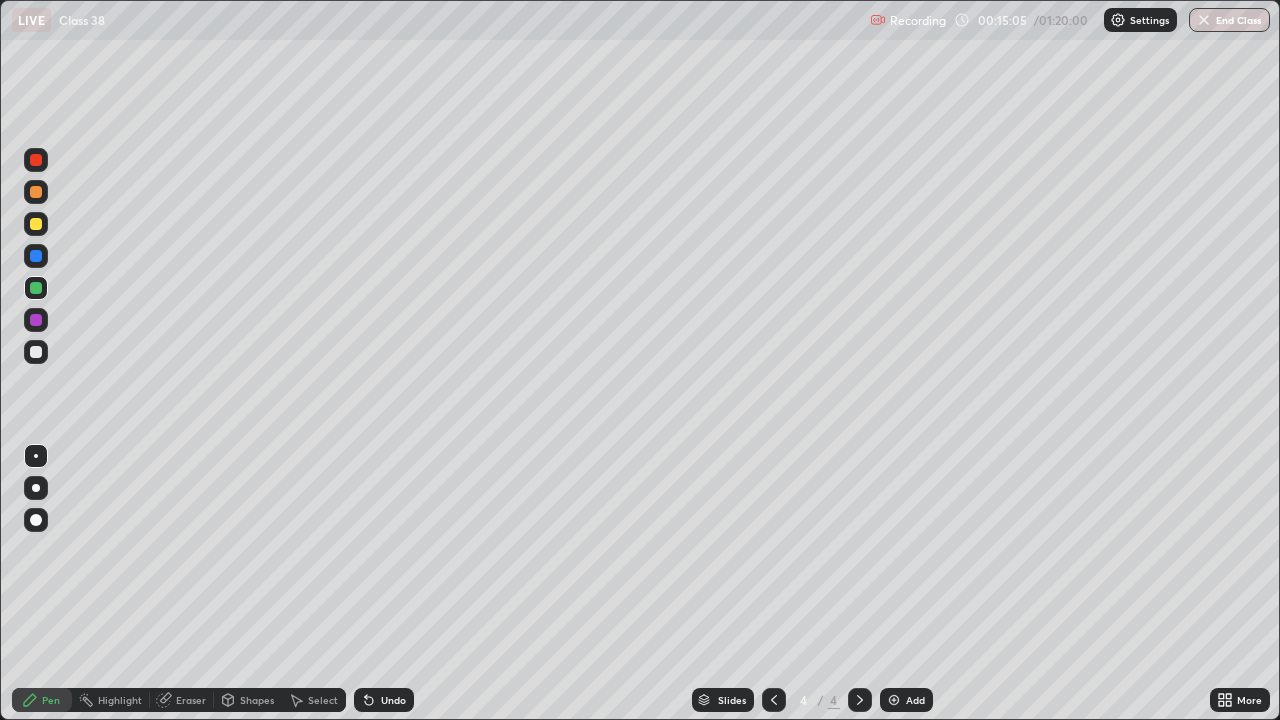 click at bounding box center (894, 700) 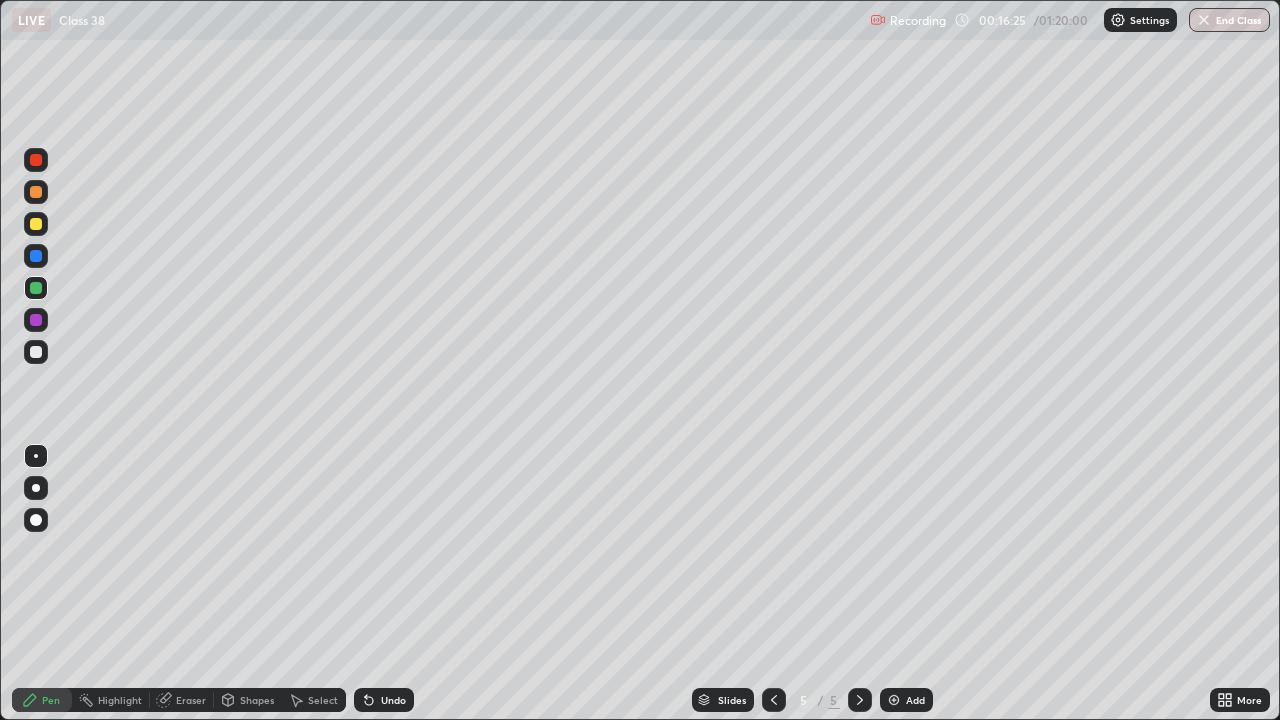 click at bounding box center [36, 352] 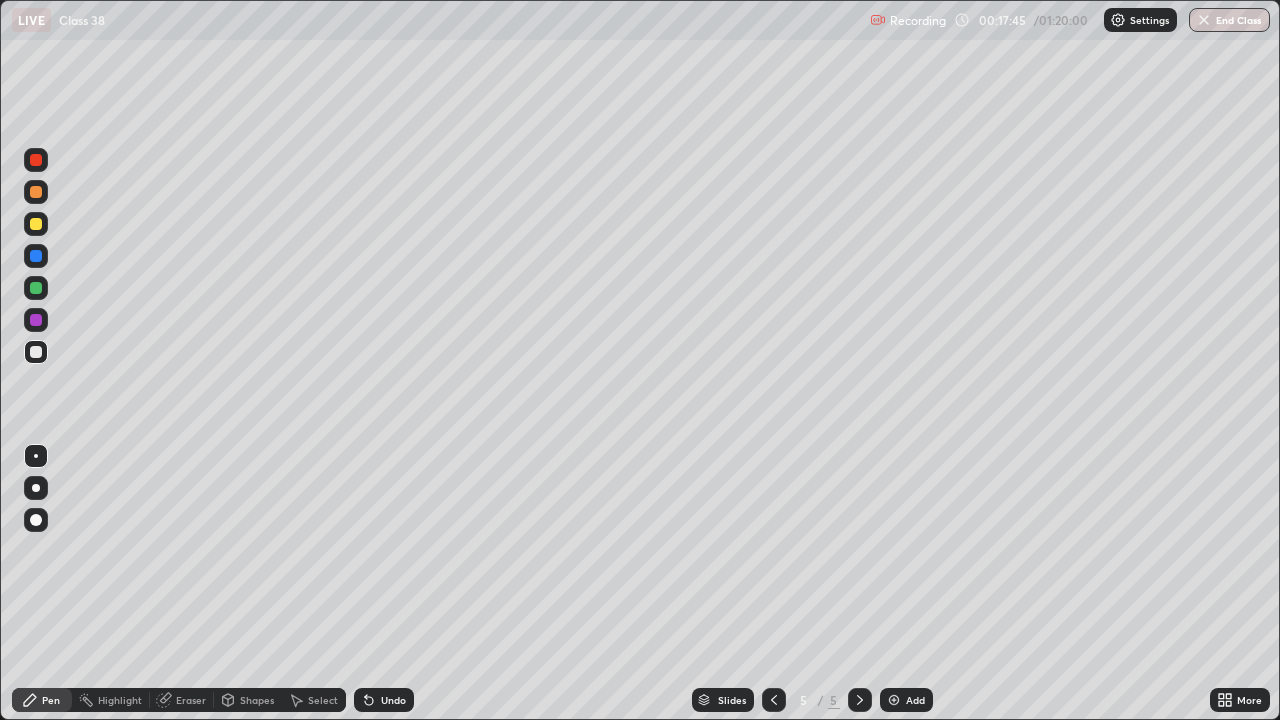 click at bounding box center [894, 700] 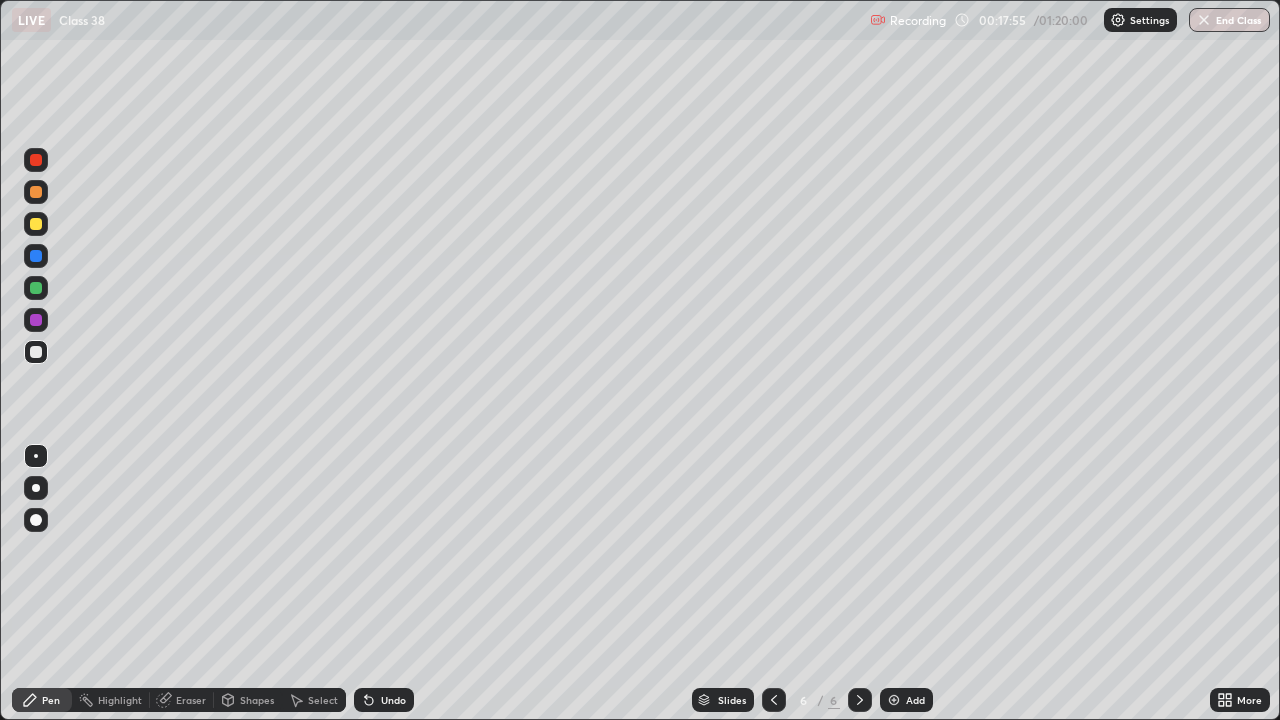 click at bounding box center (36, 192) 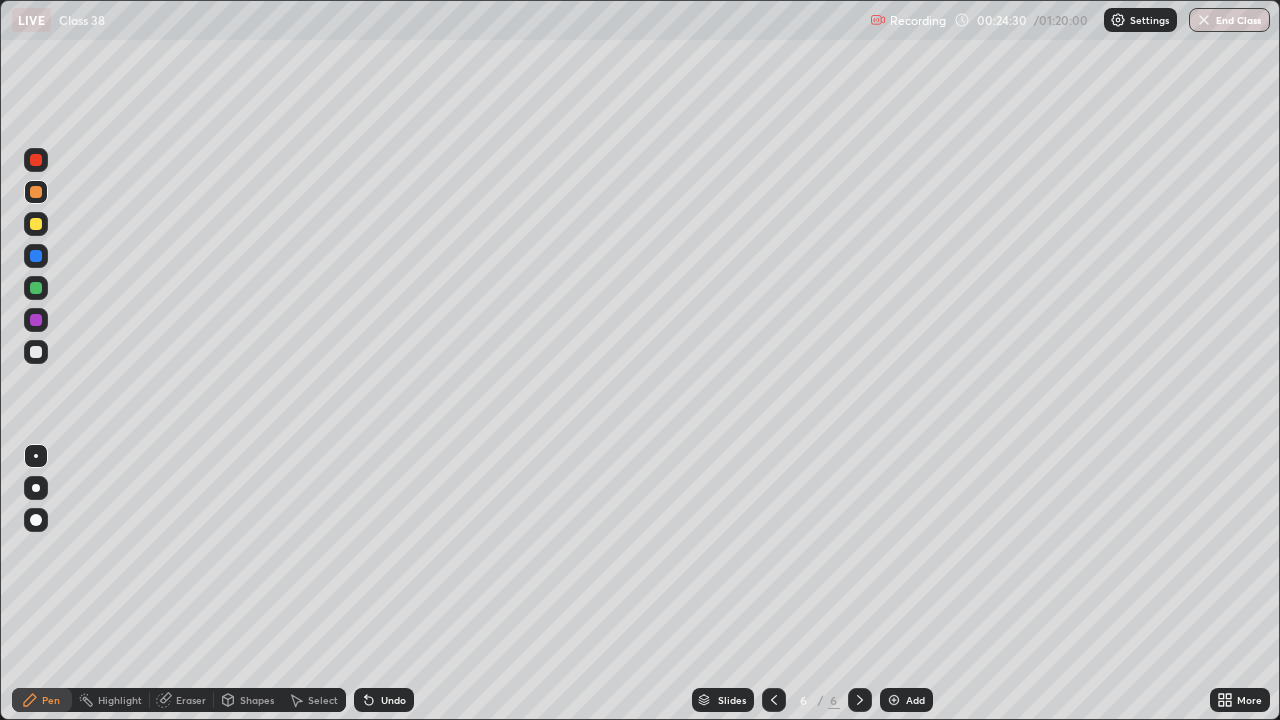 click on "Add" at bounding box center (906, 700) 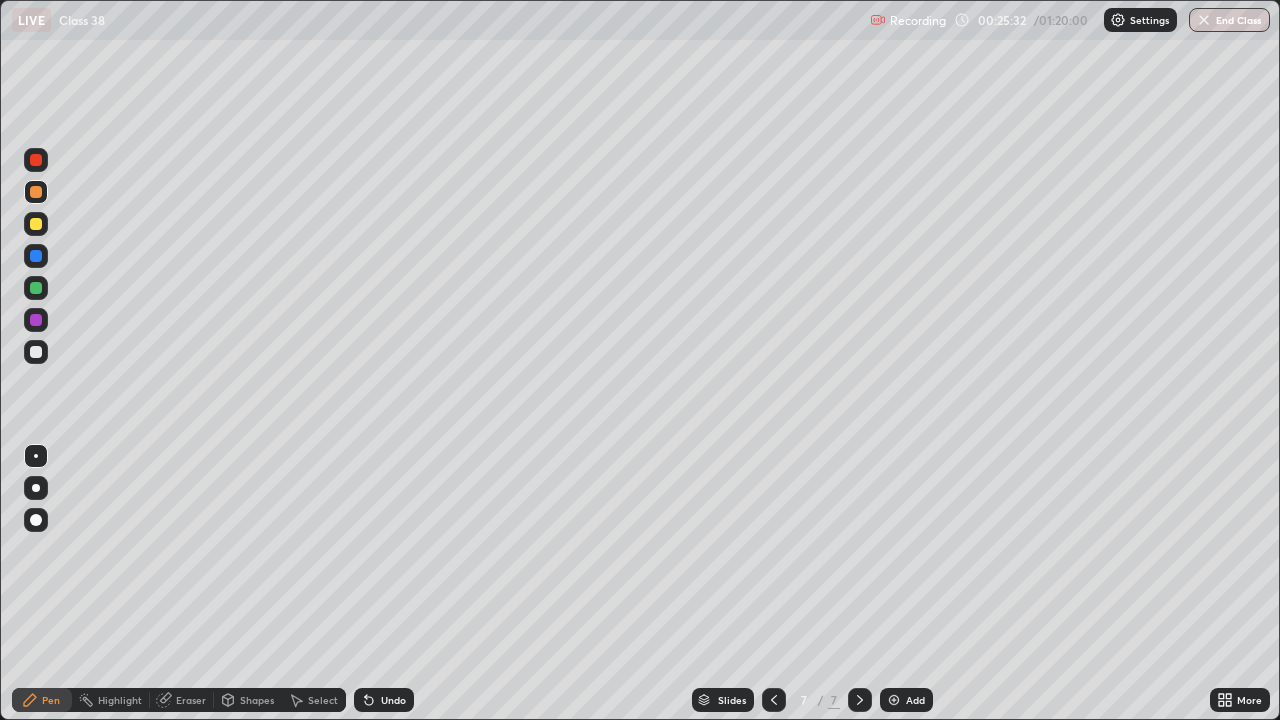 click on "Undo" at bounding box center [393, 700] 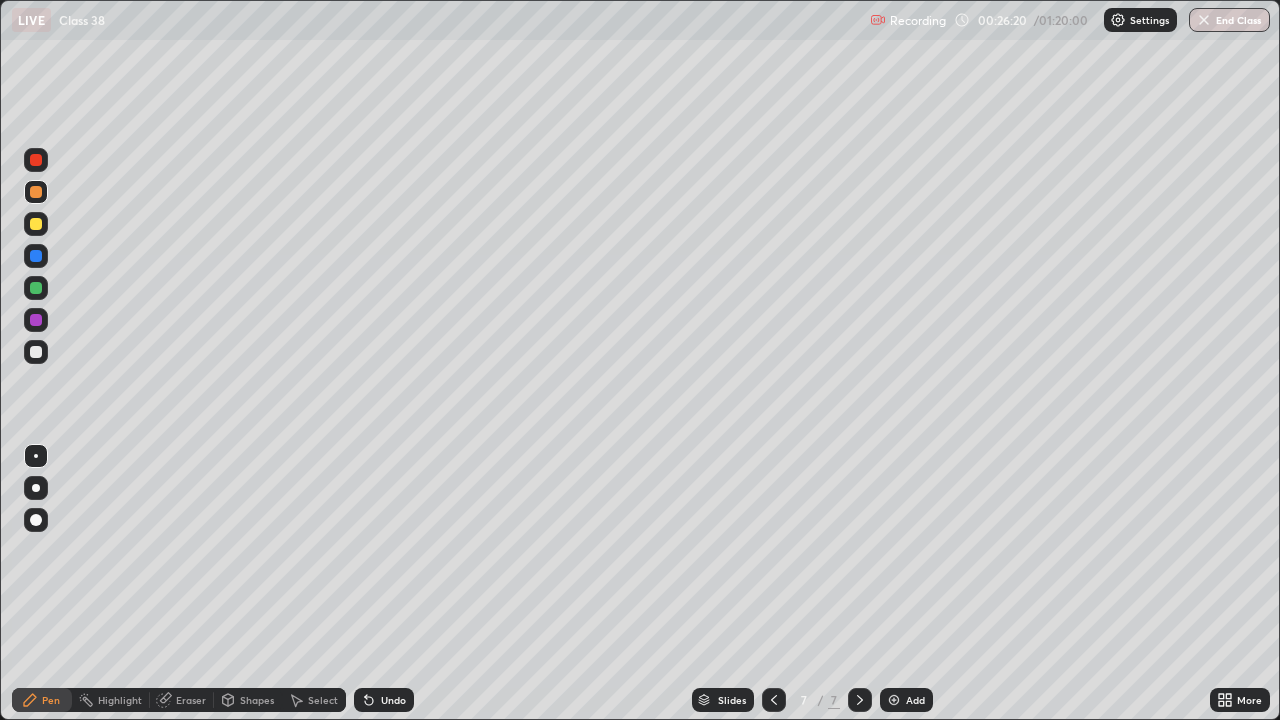 click on "Eraser" at bounding box center [191, 700] 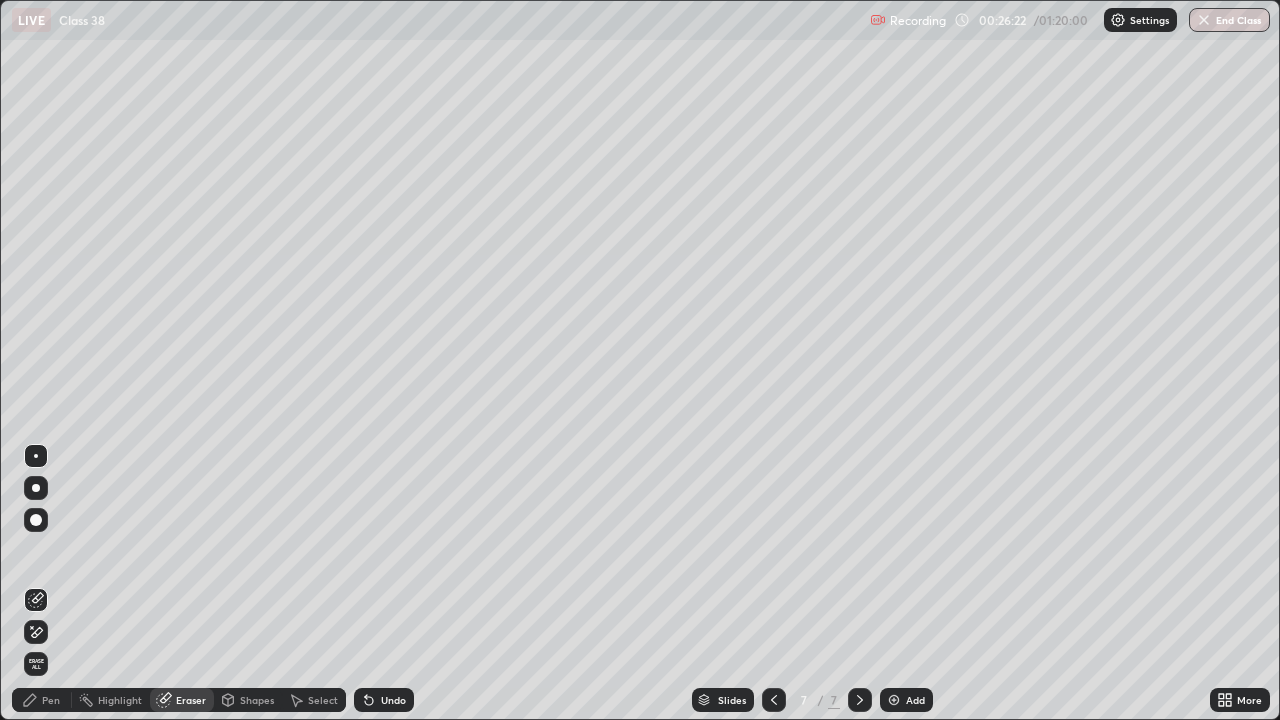 click on "Pen" at bounding box center [51, 700] 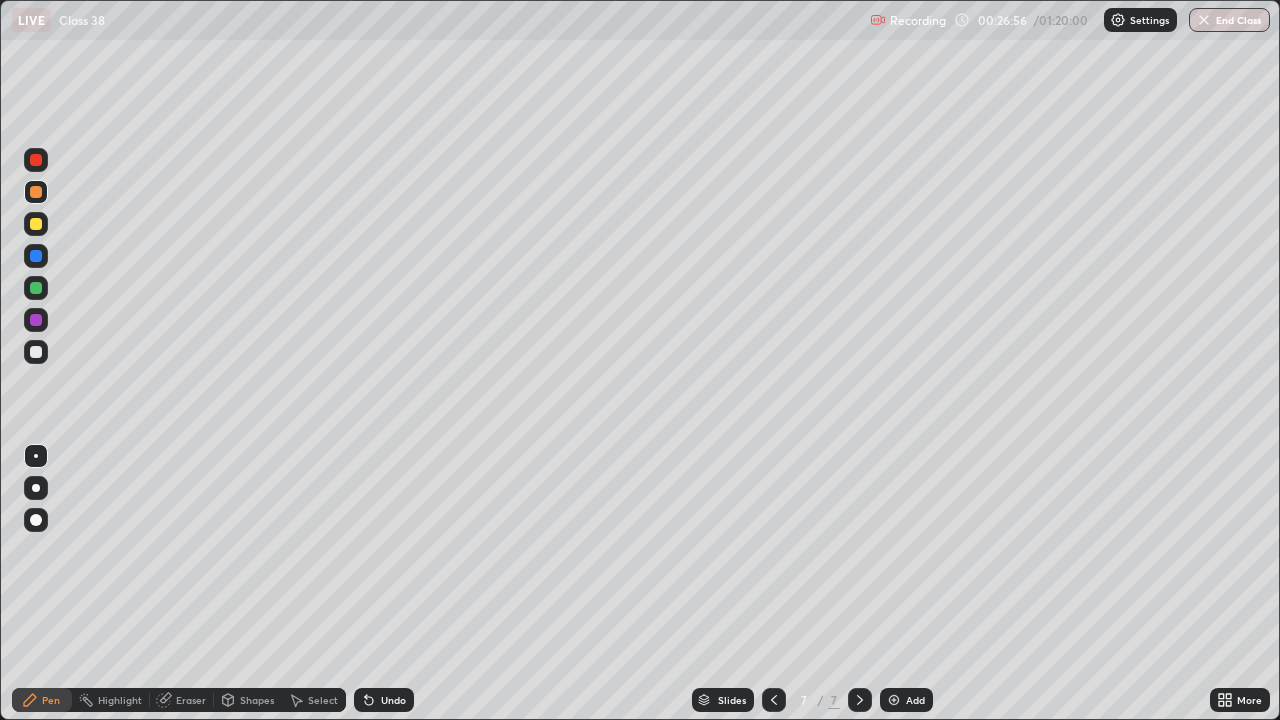 click on "Add" at bounding box center [906, 700] 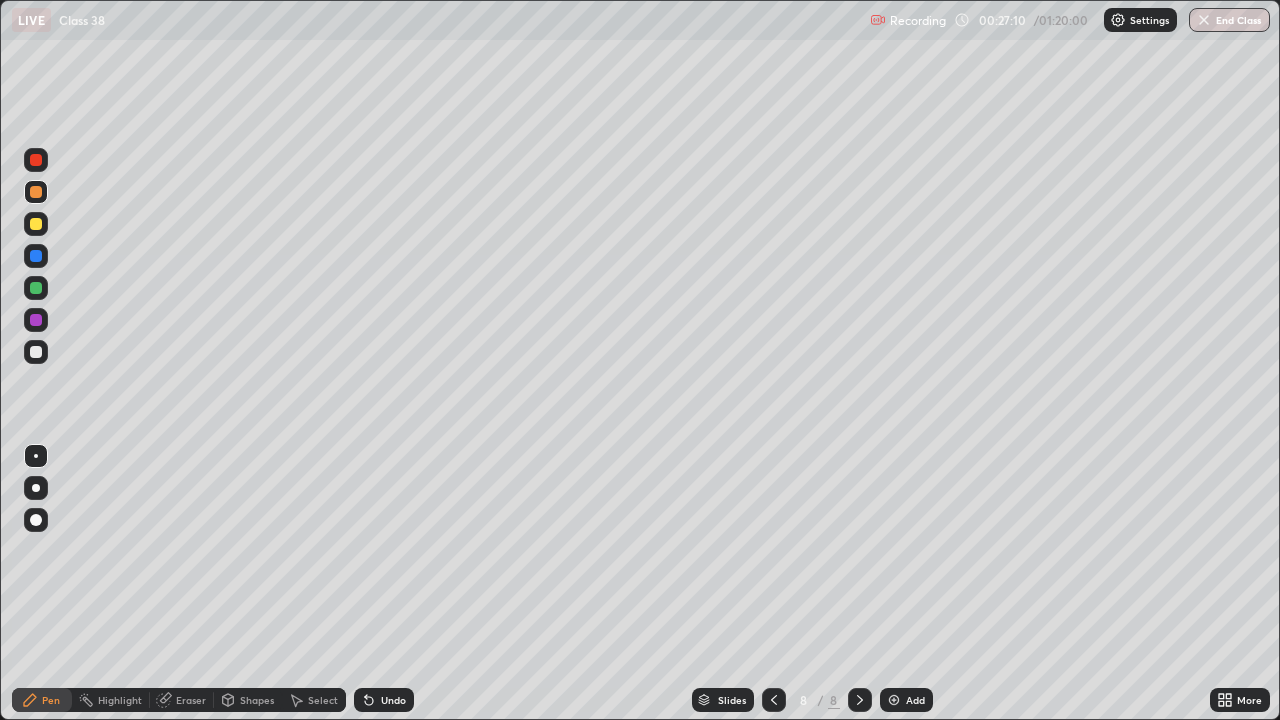 click at bounding box center (36, 352) 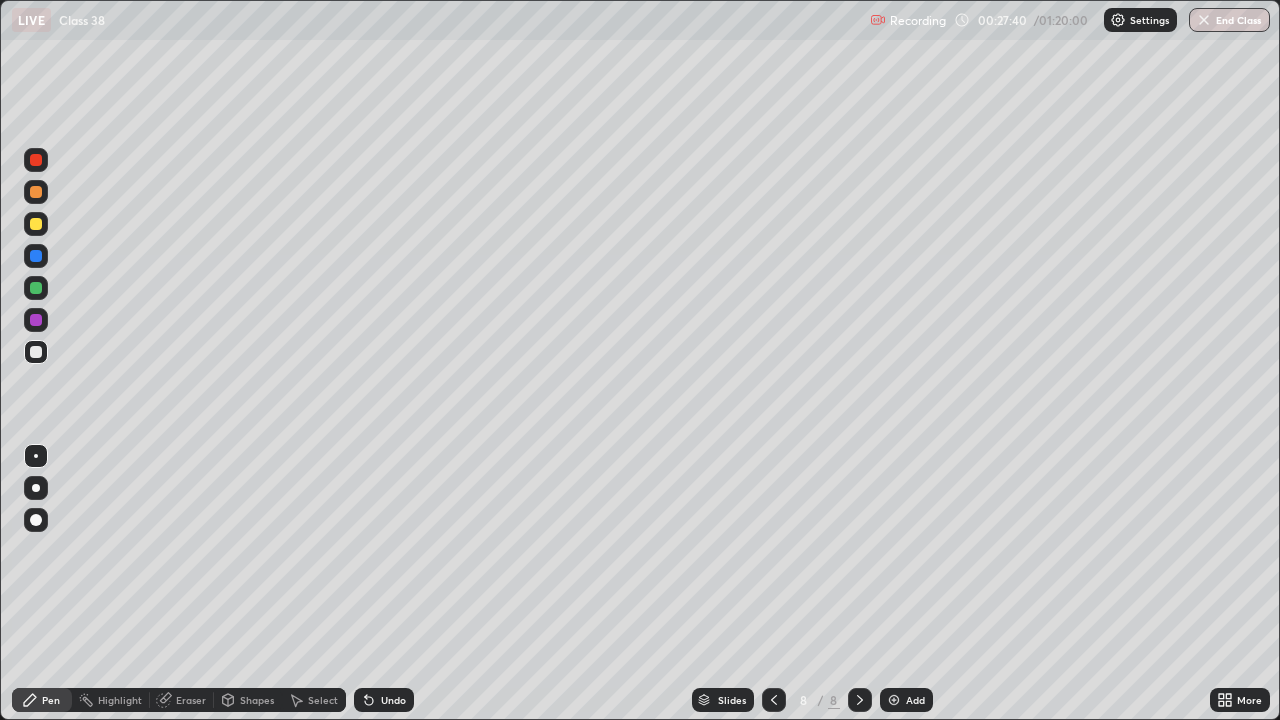 click at bounding box center [36, 224] 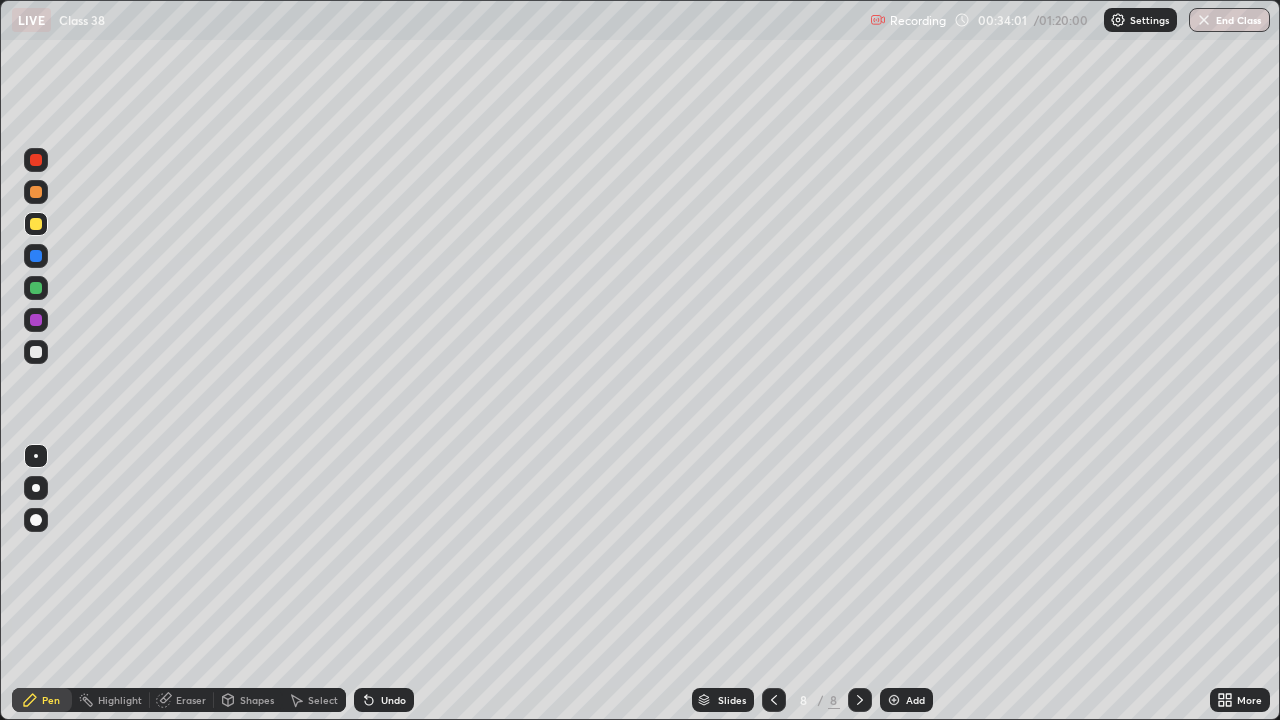 click at bounding box center [894, 700] 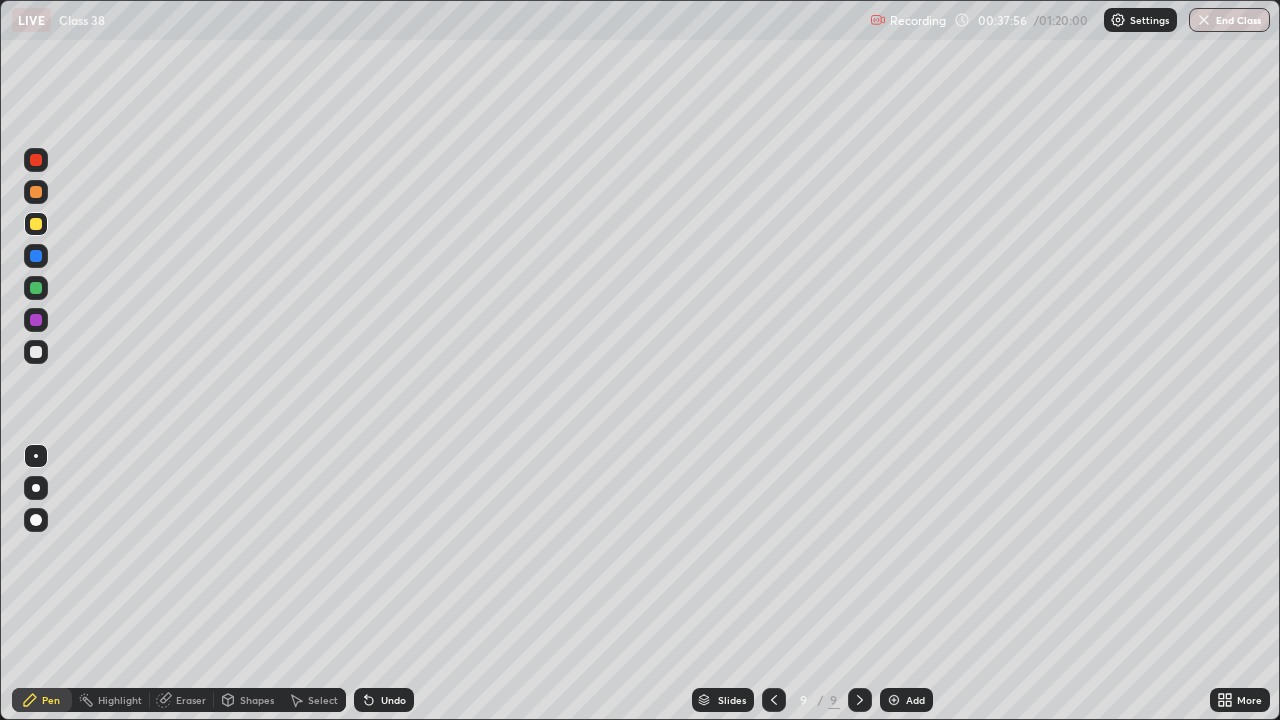 click at bounding box center [36, 352] 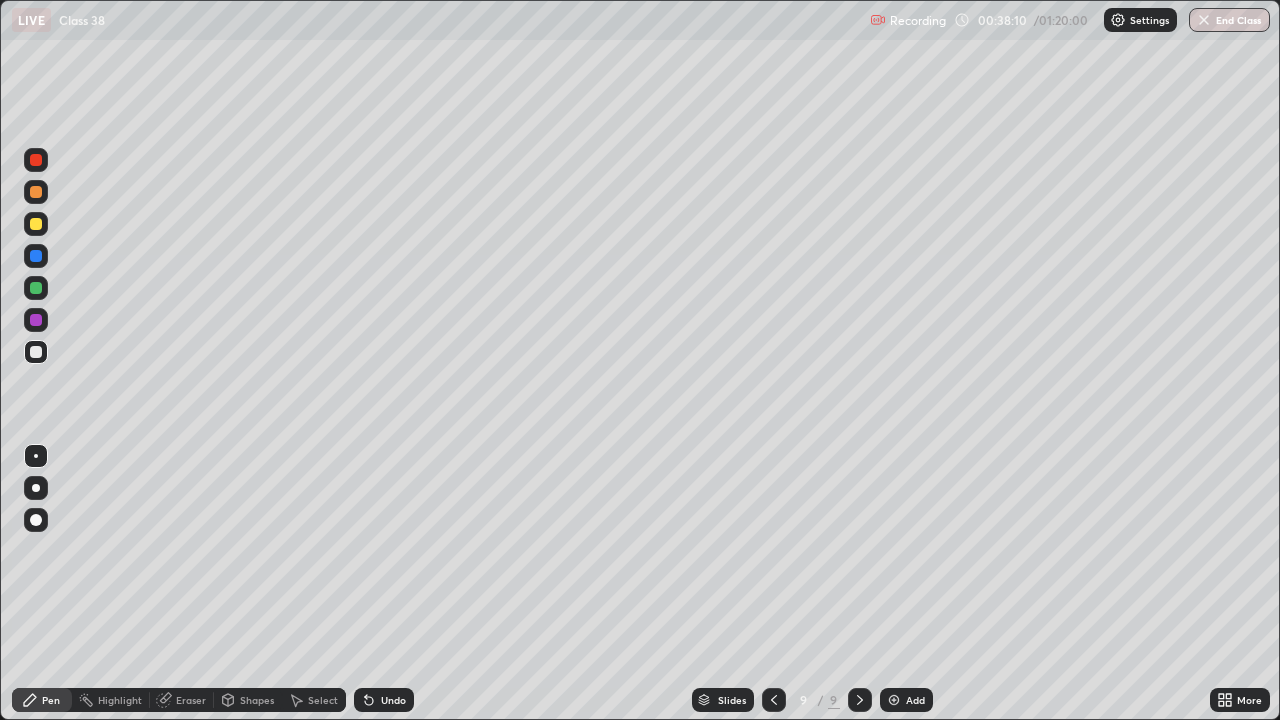 click on "Undo" at bounding box center (393, 700) 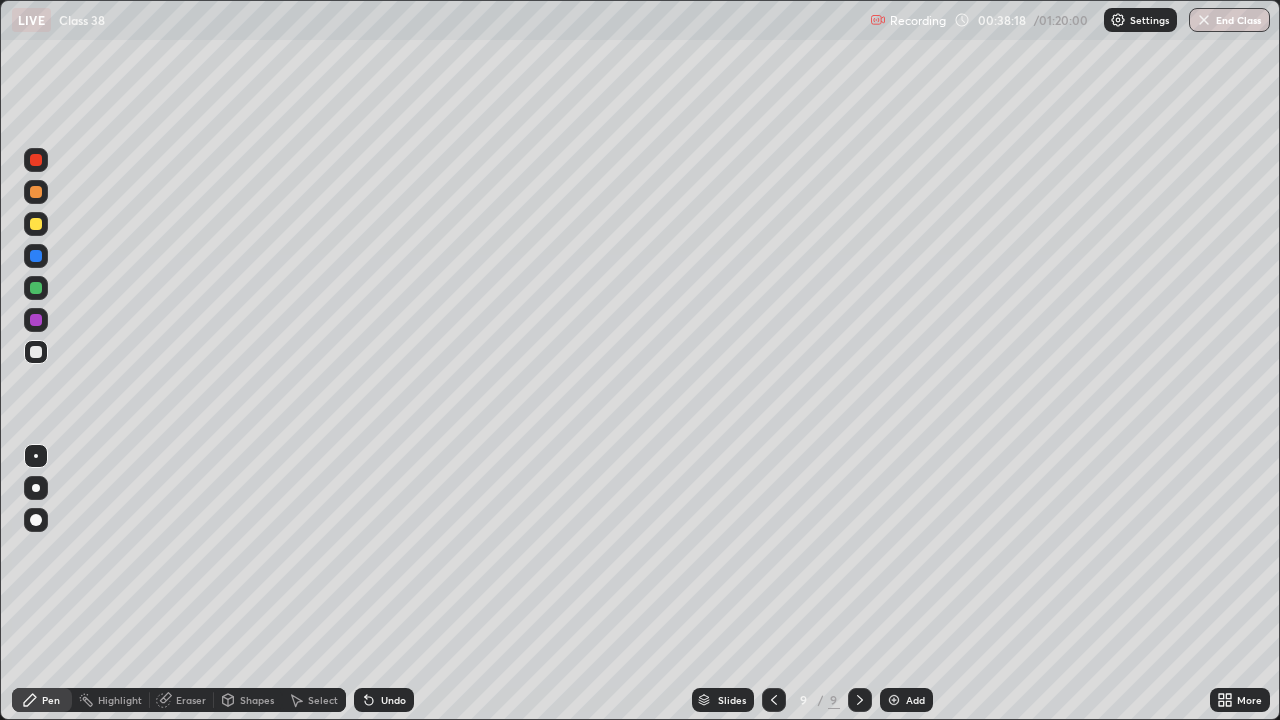 click on "Eraser" at bounding box center (191, 700) 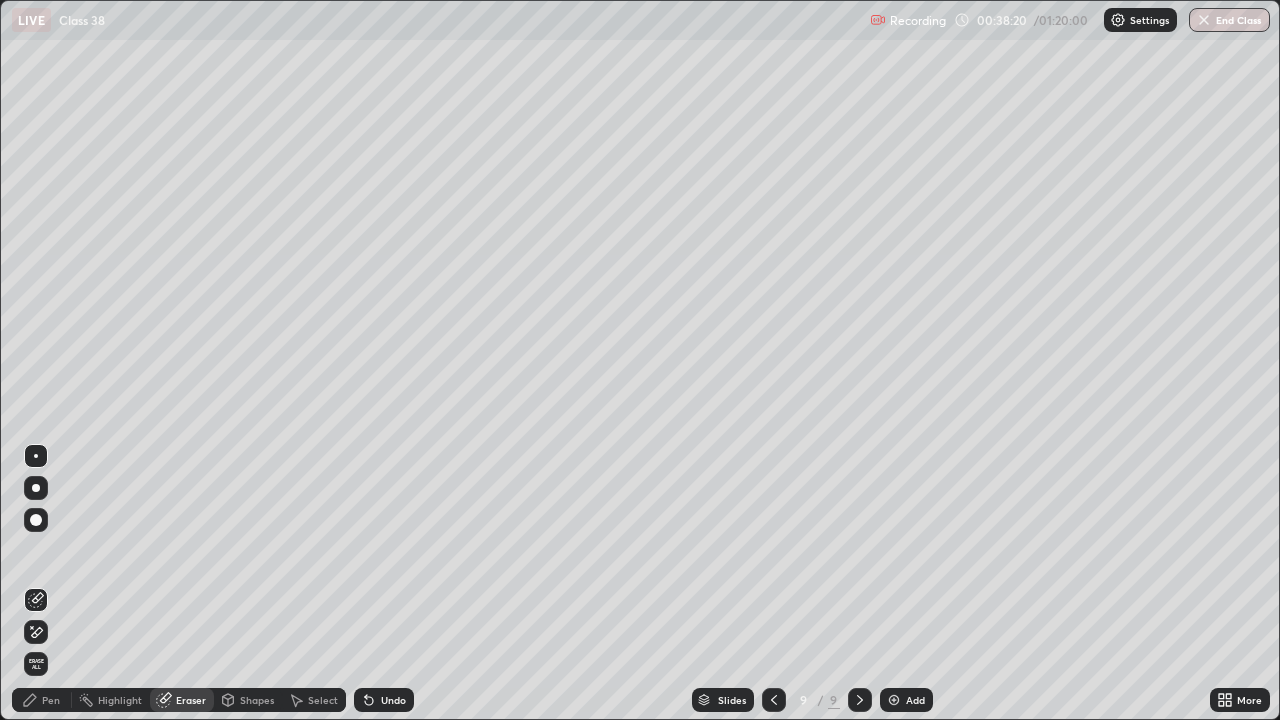 click on "Pen" at bounding box center (51, 700) 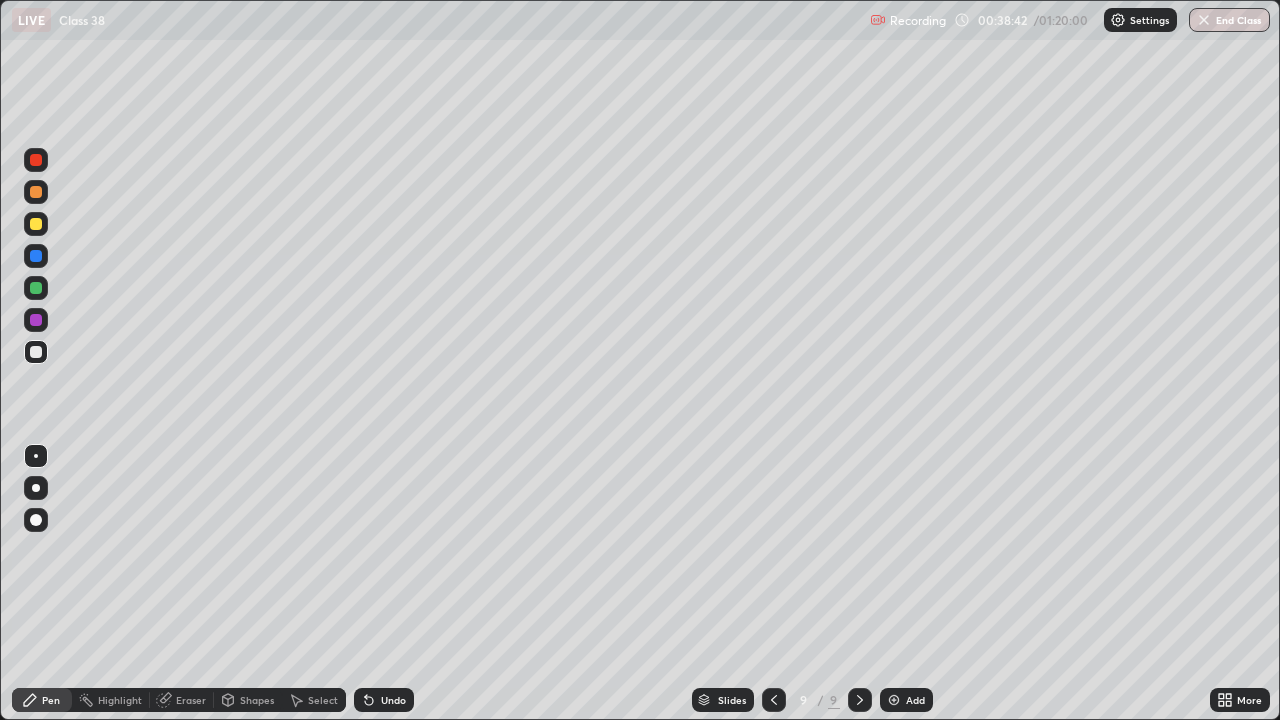 click on "Undo" at bounding box center [384, 700] 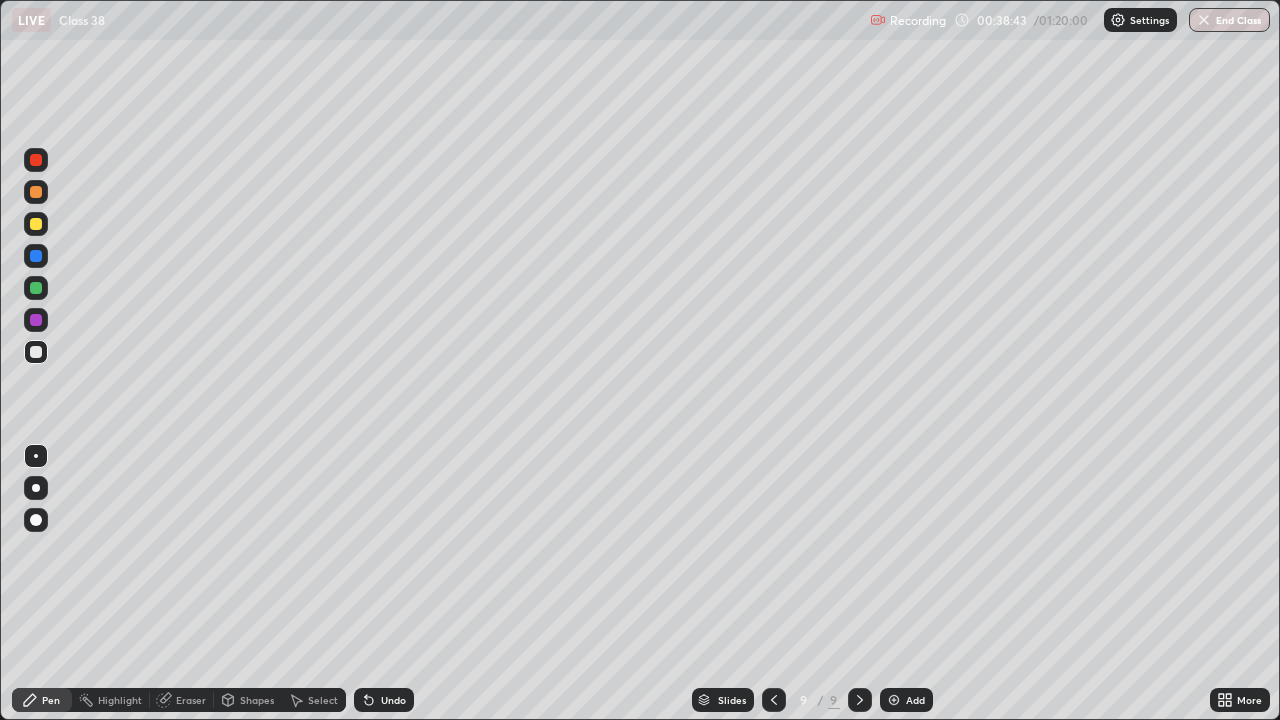 click on "Undo" at bounding box center (384, 700) 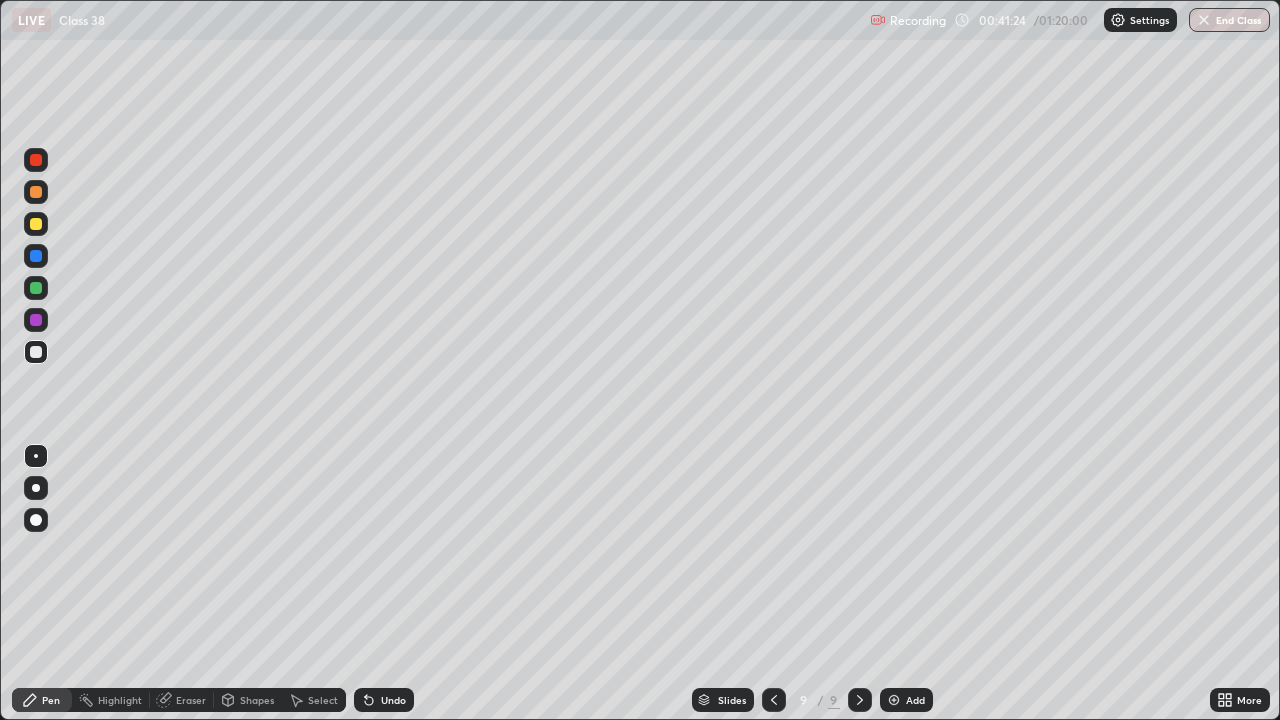 click at bounding box center [894, 700] 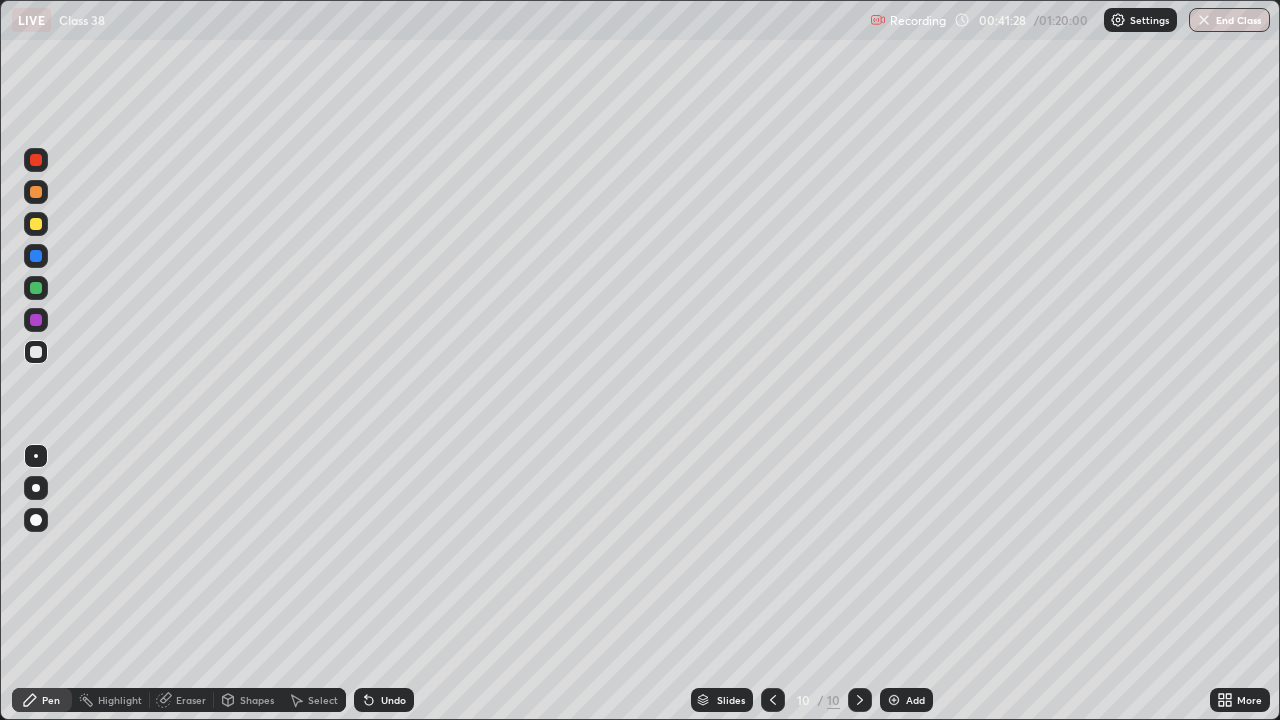click on "Undo" at bounding box center [384, 700] 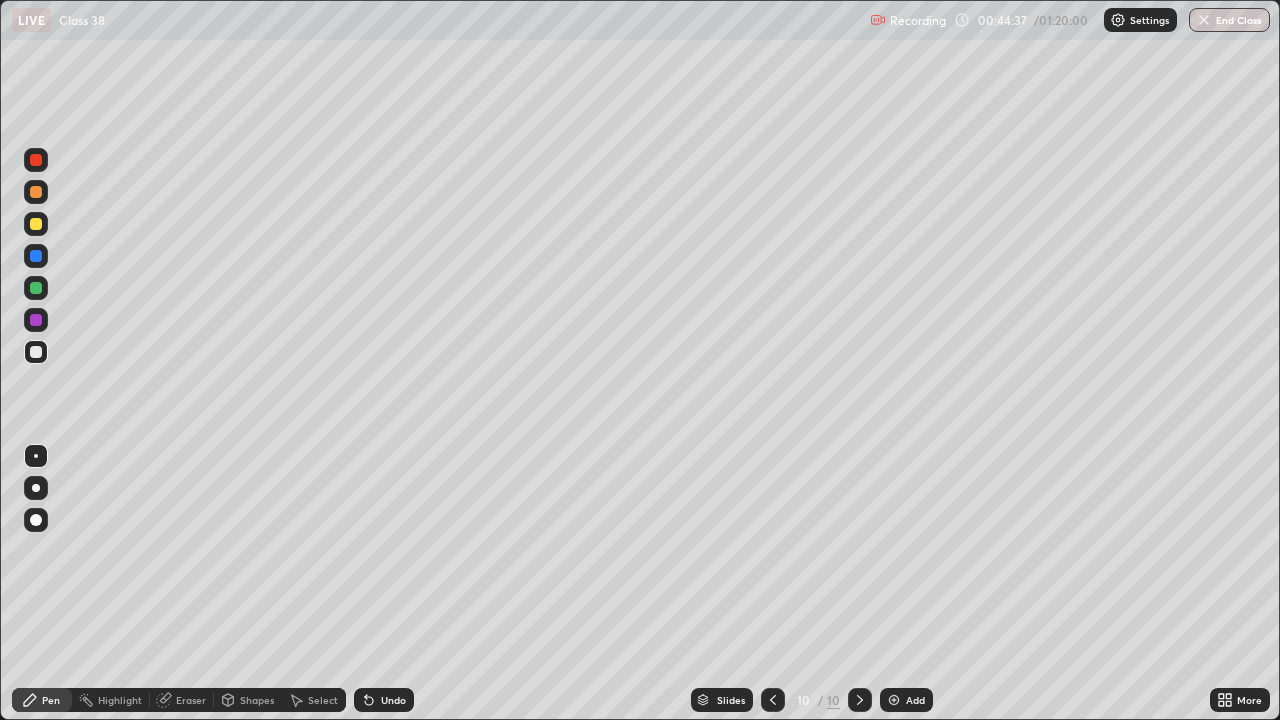 click at bounding box center (894, 700) 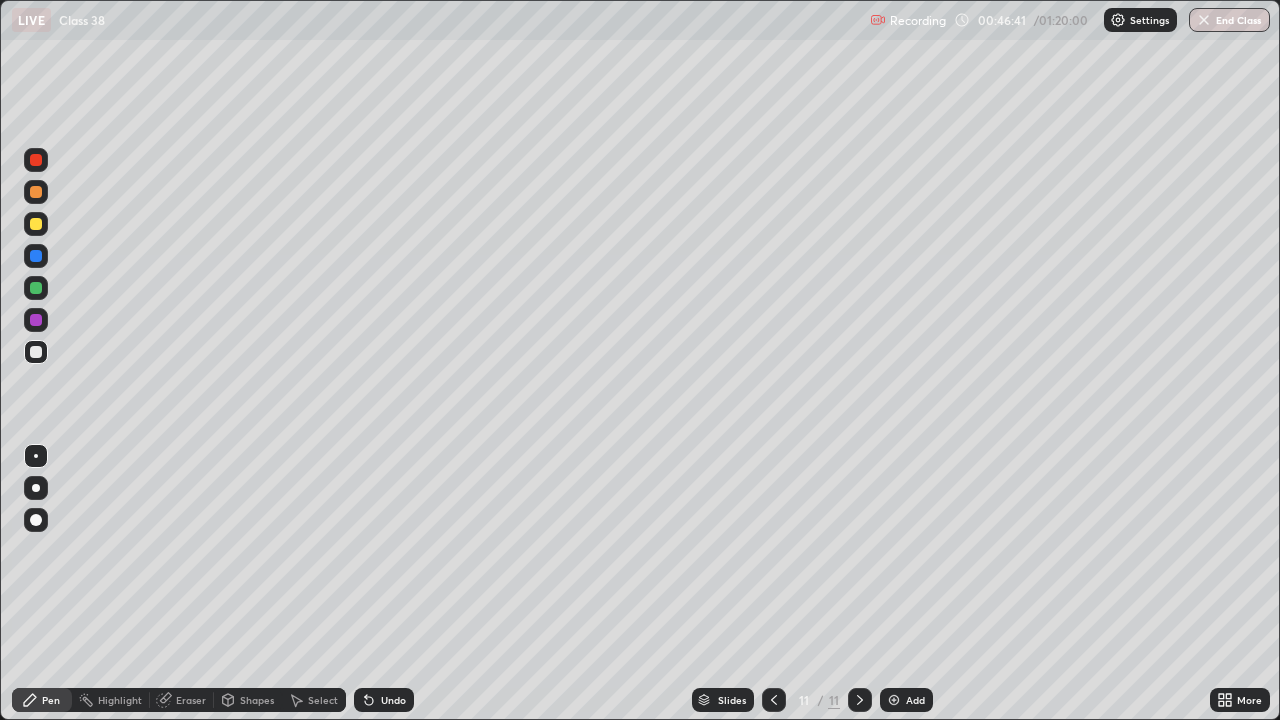 click at bounding box center (36, 224) 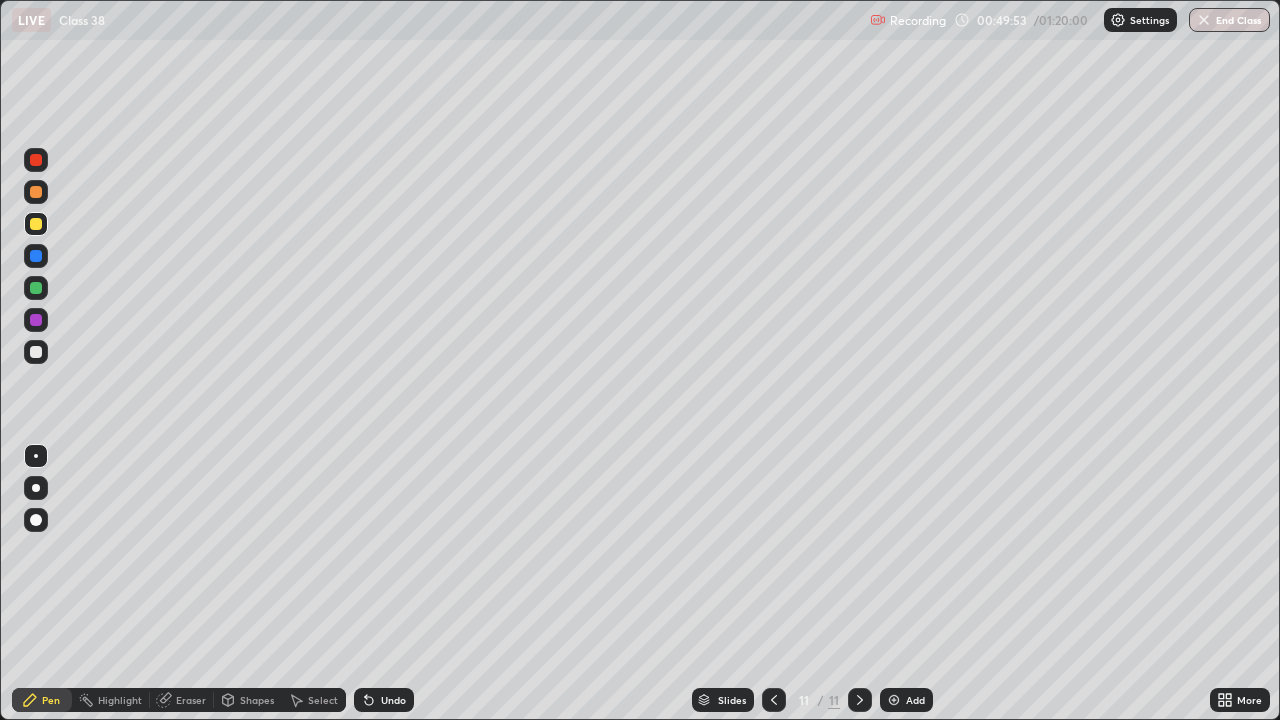 click at bounding box center [894, 700] 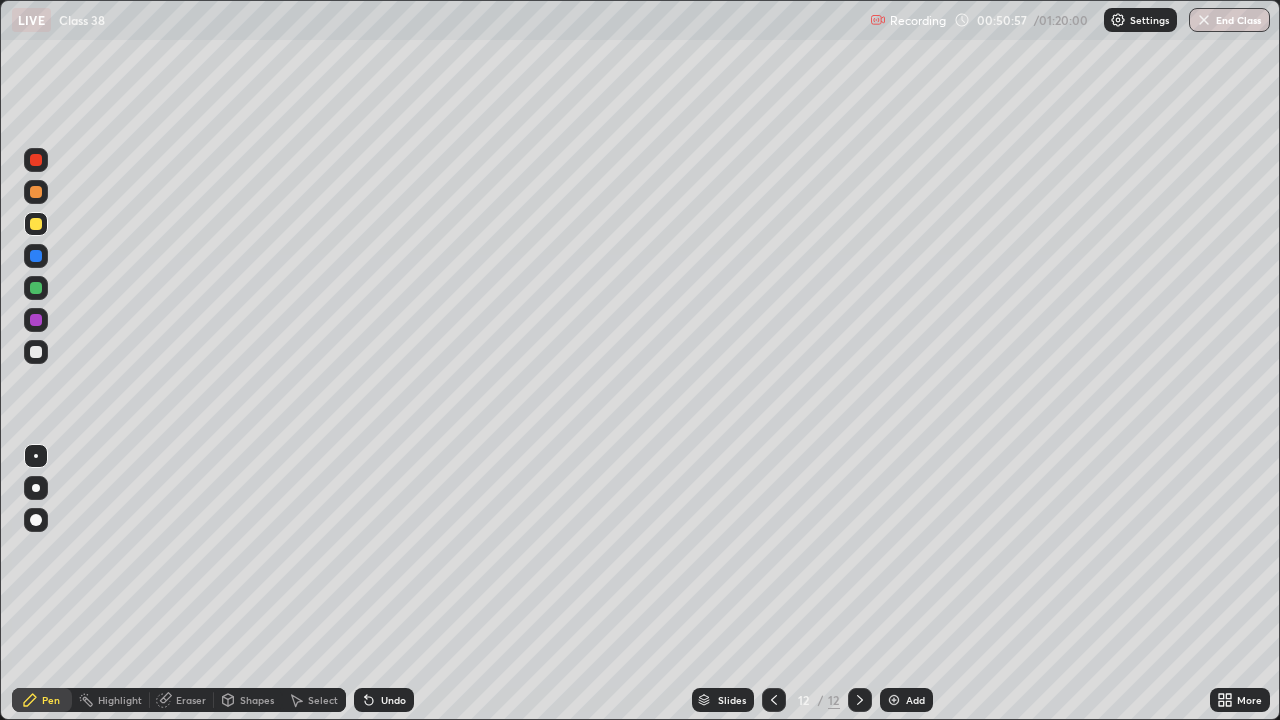 click on "Undo" at bounding box center (384, 700) 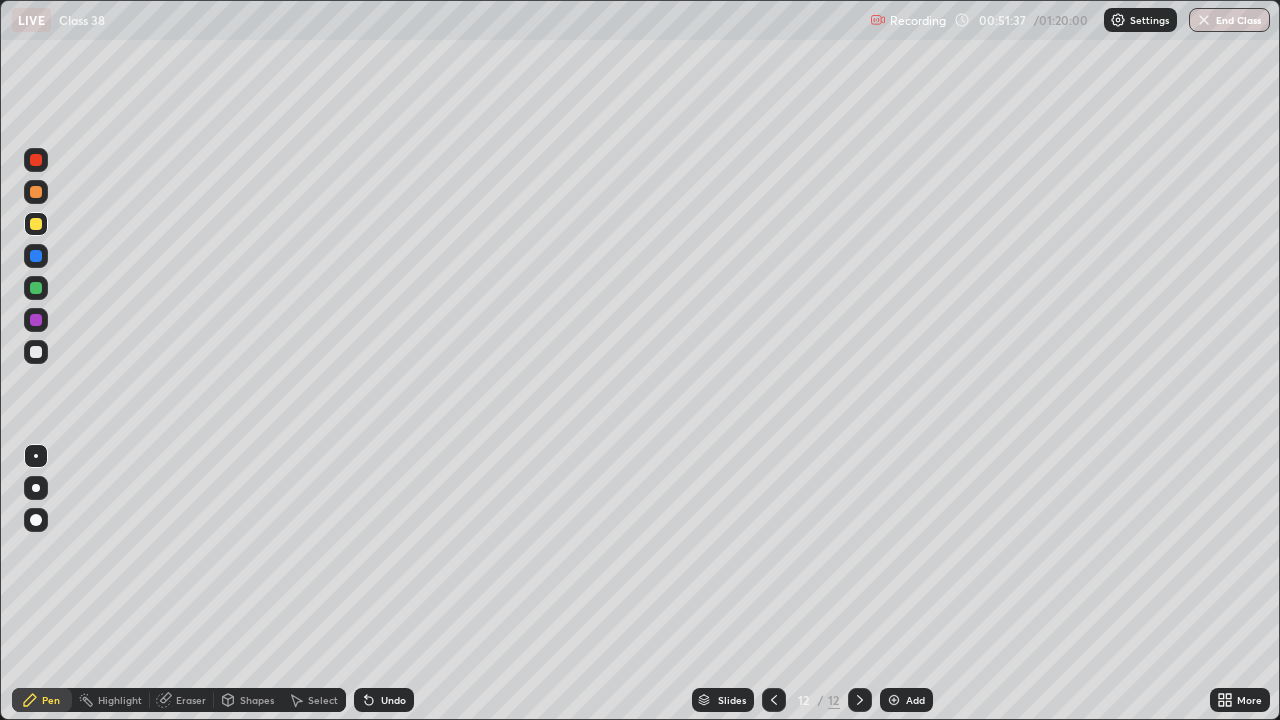 click at bounding box center (36, 352) 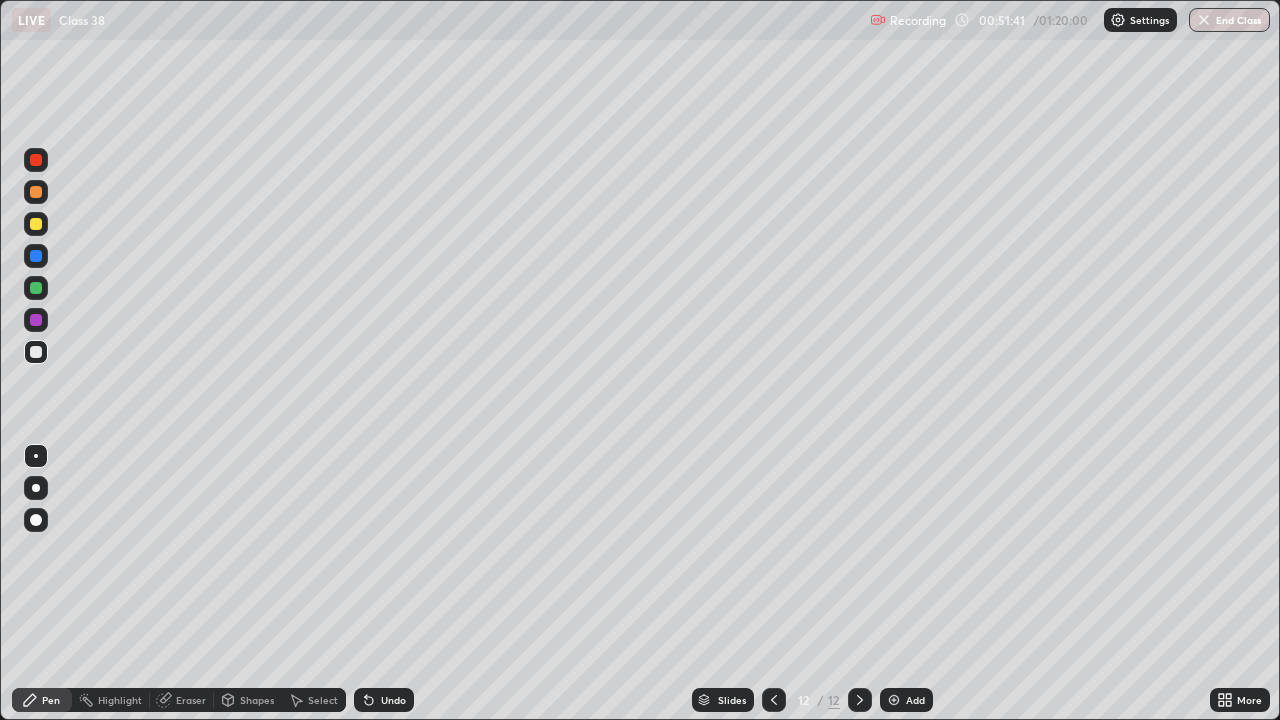 click on "Undo" at bounding box center (393, 700) 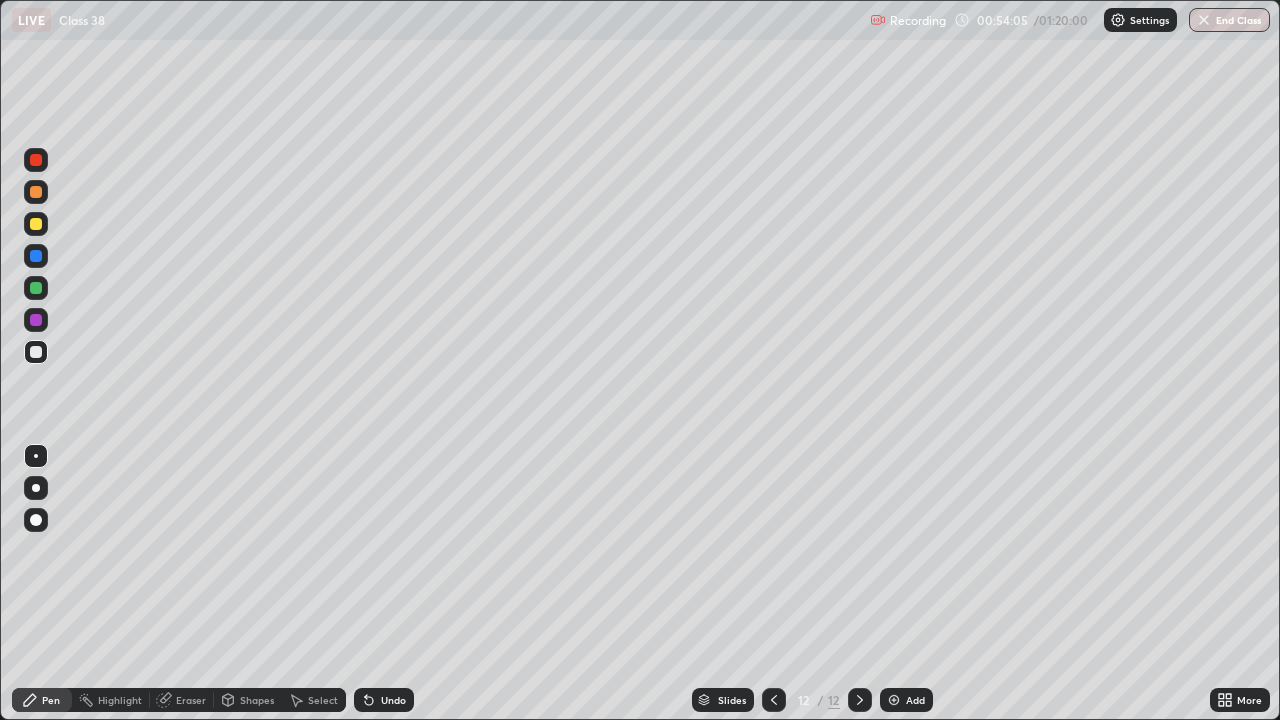 click at bounding box center (36, 192) 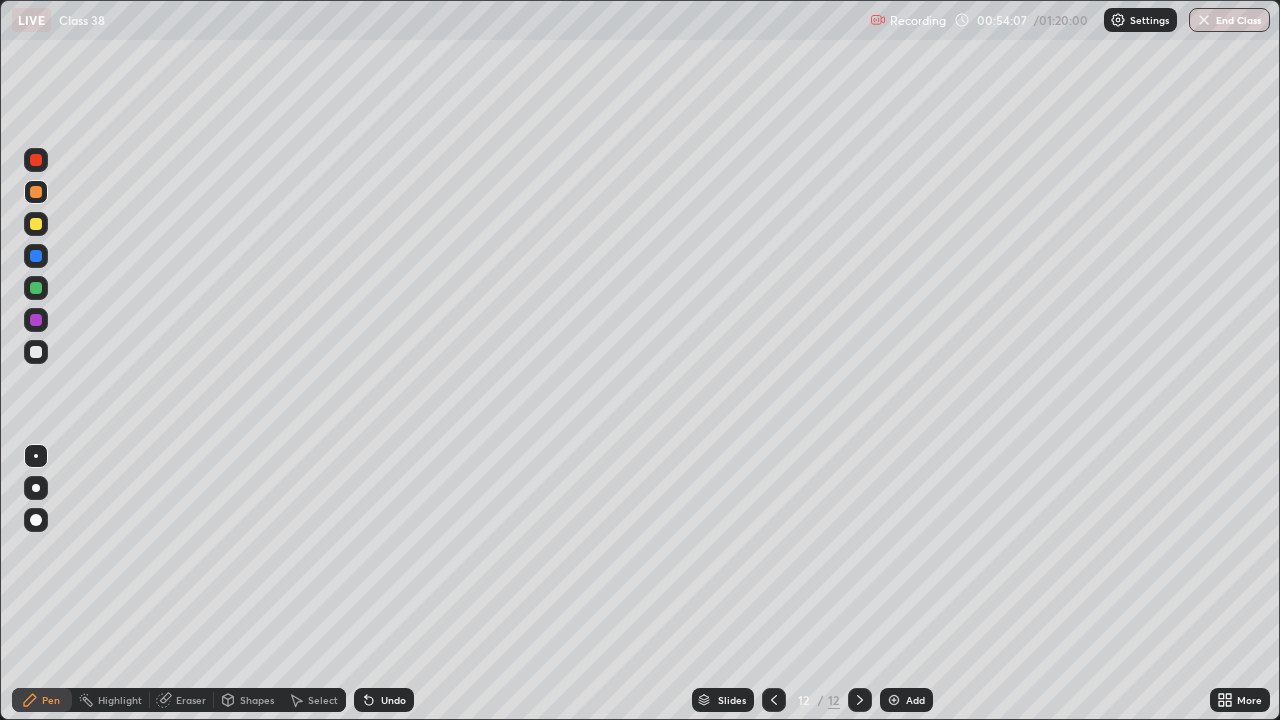 click at bounding box center [36, 288] 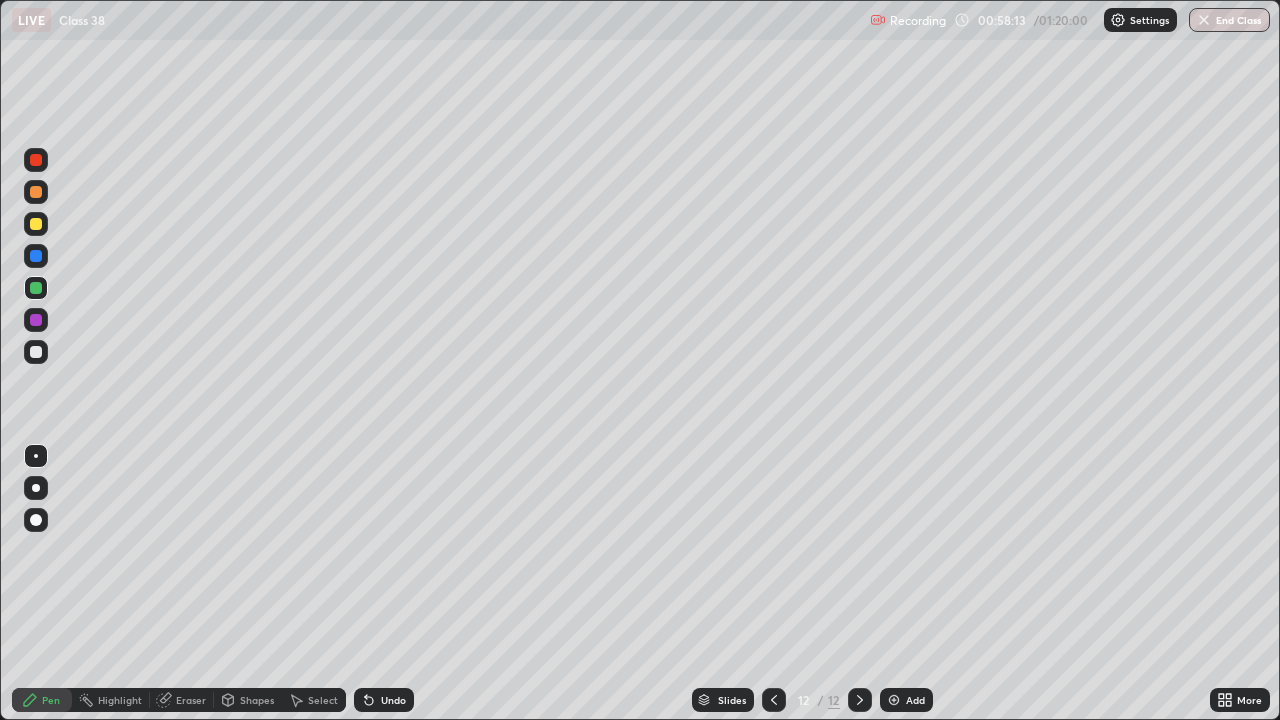 click at bounding box center [894, 700] 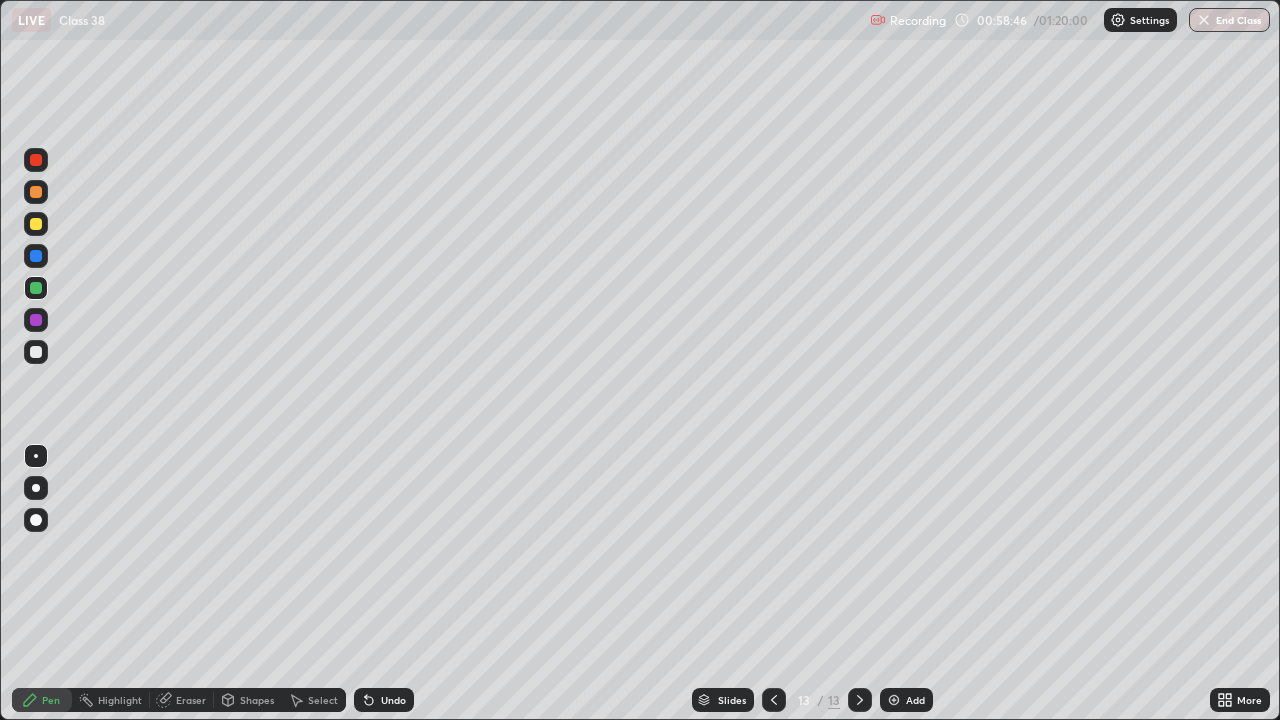 click on "Eraser" at bounding box center (182, 700) 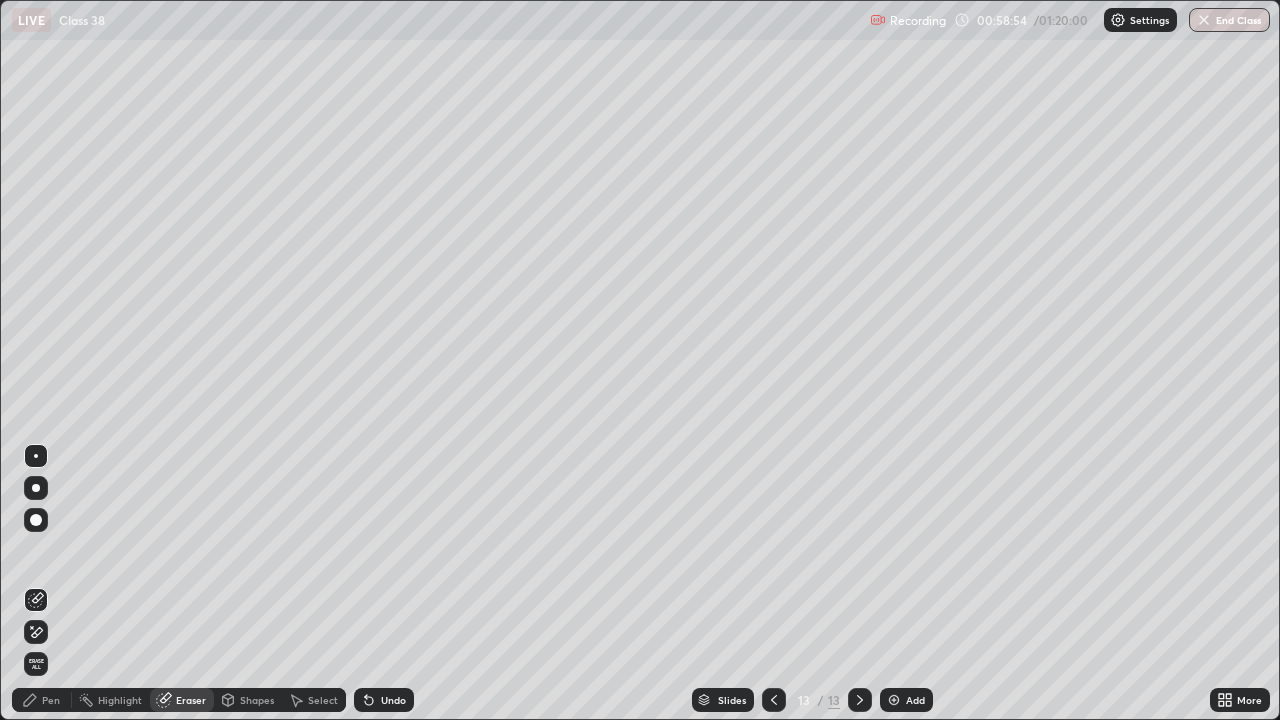 click on "Pen" at bounding box center (51, 700) 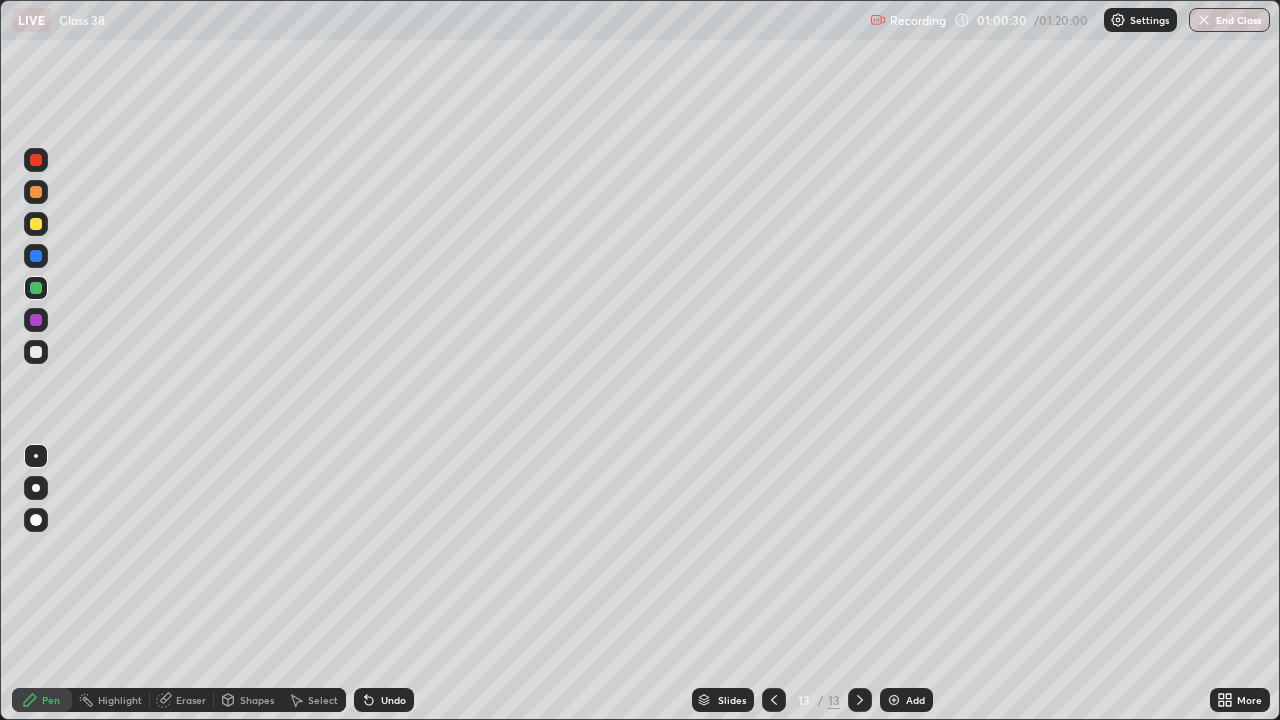 click at bounding box center (894, 700) 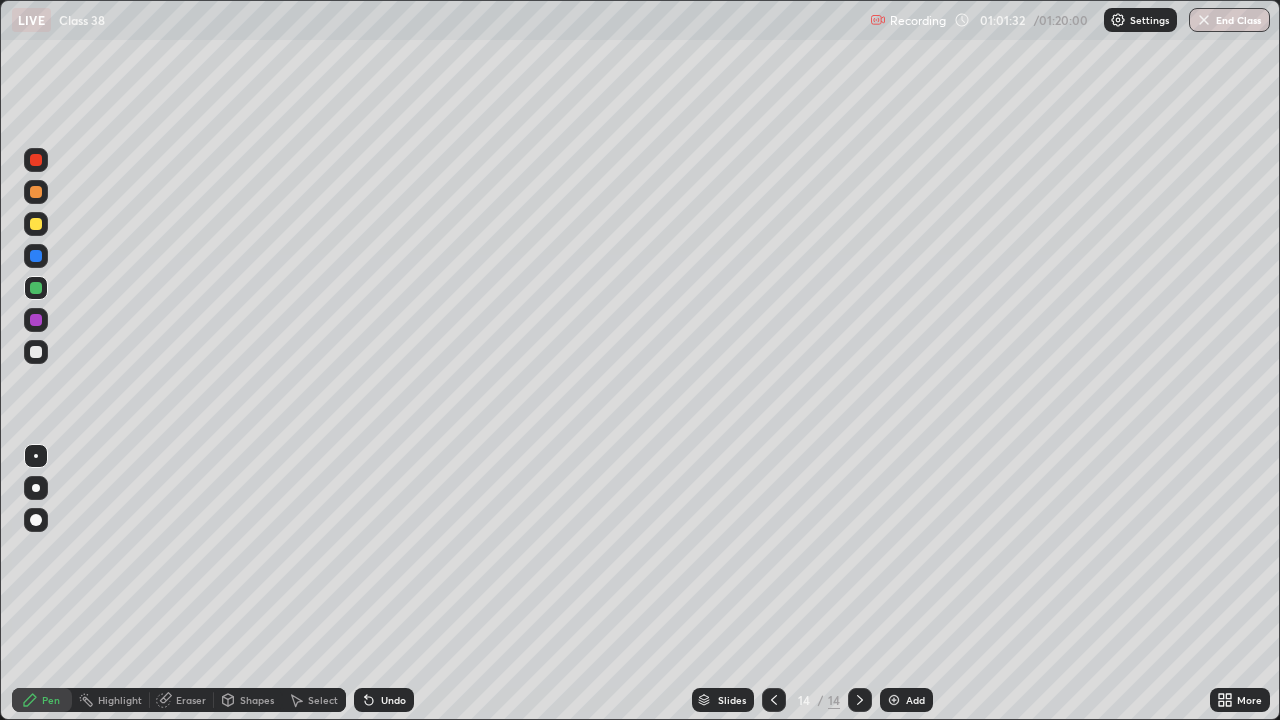 click at bounding box center [36, 352] 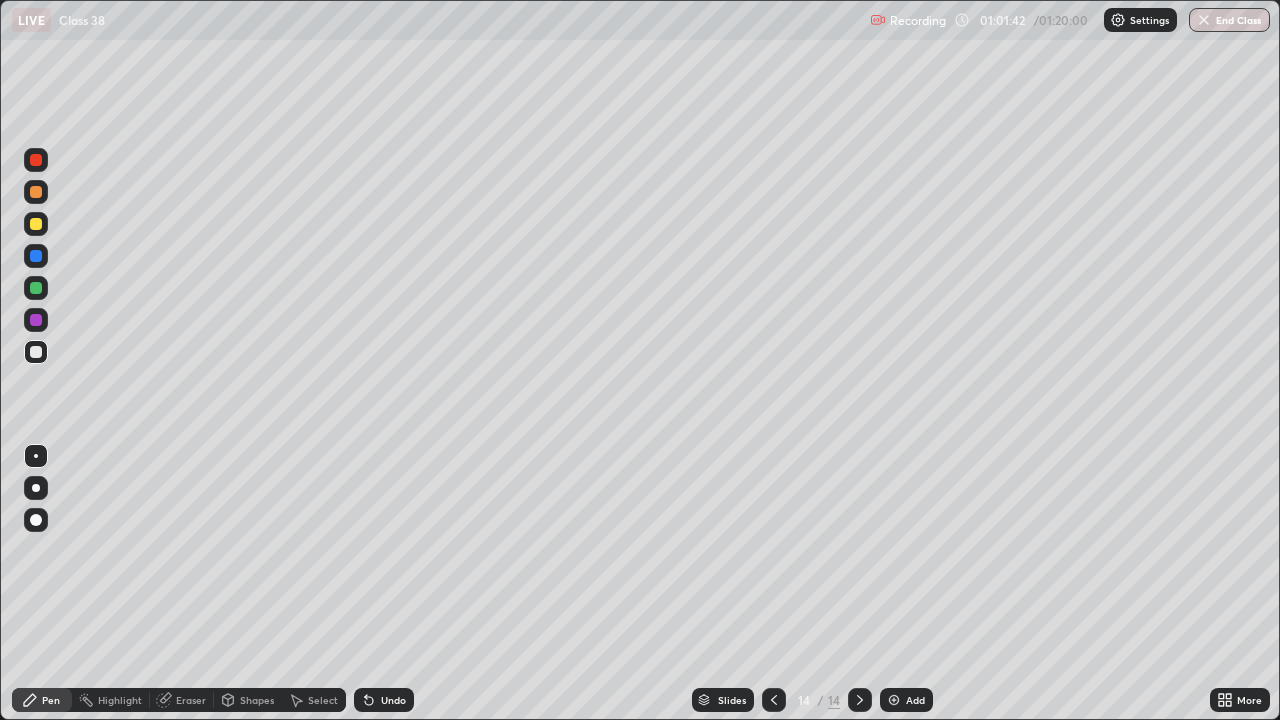 click 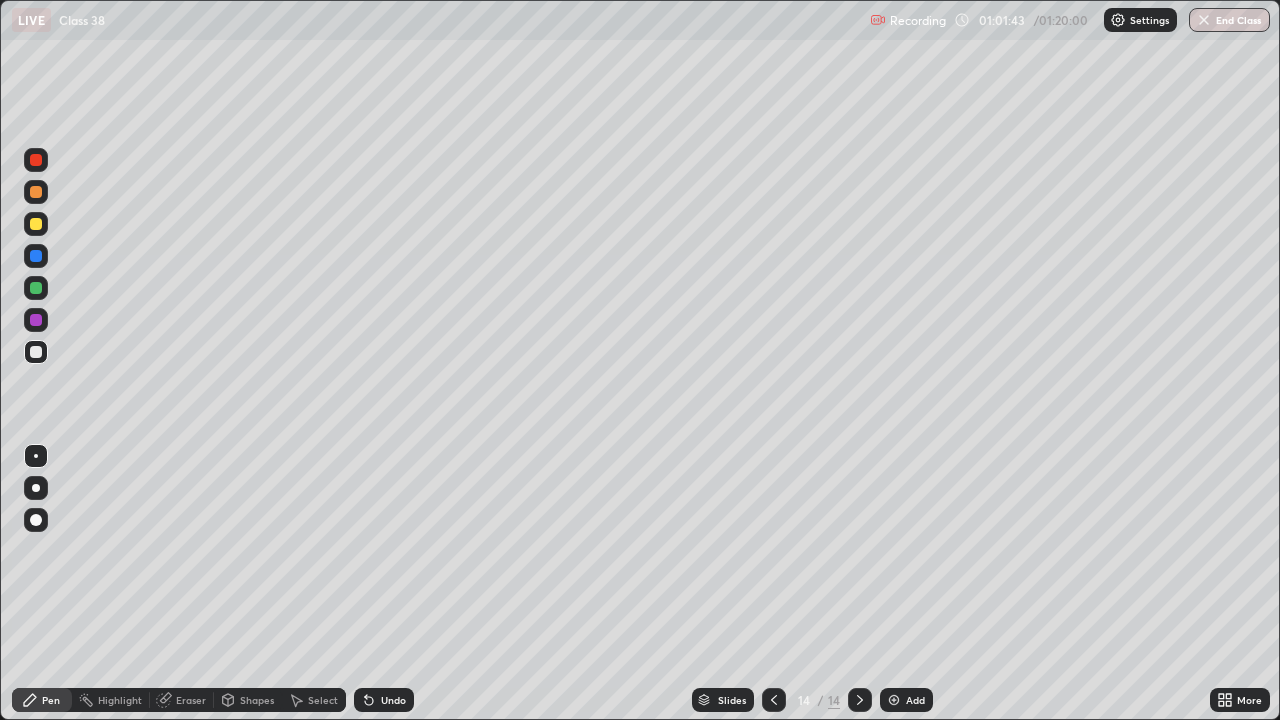 click on "Undo" at bounding box center [384, 700] 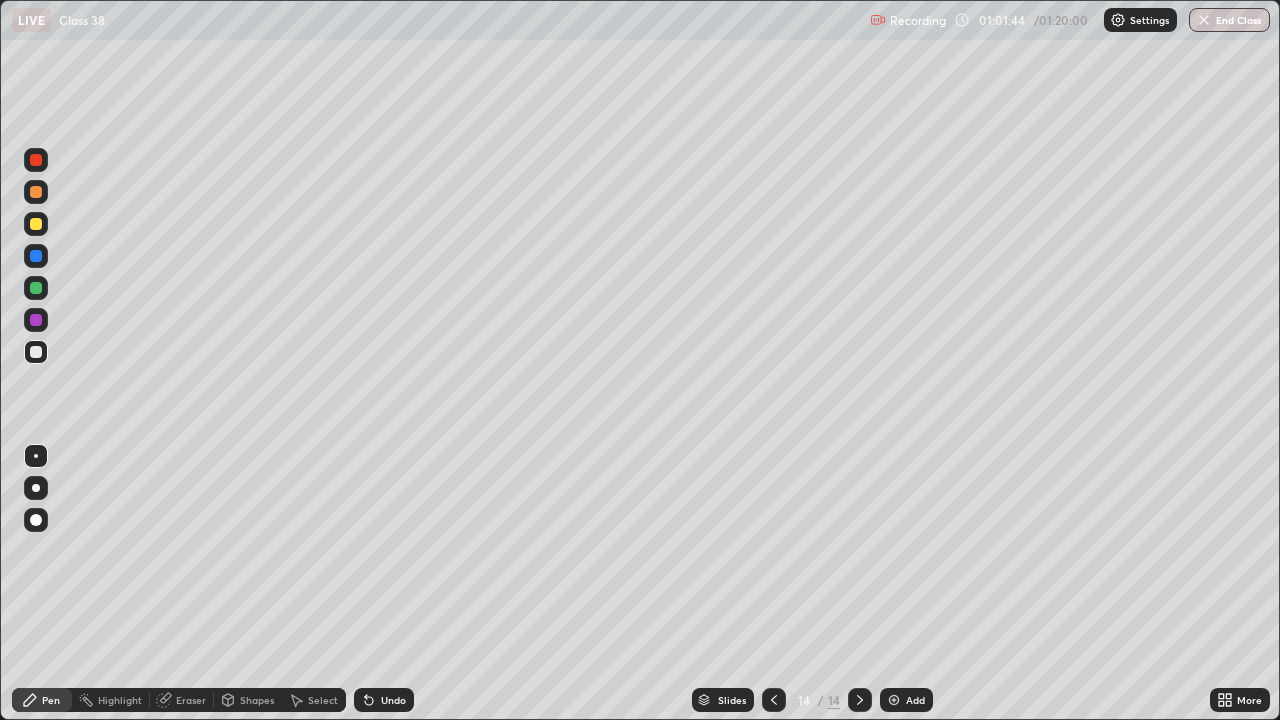 click on "Undo" at bounding box center (384, 700) 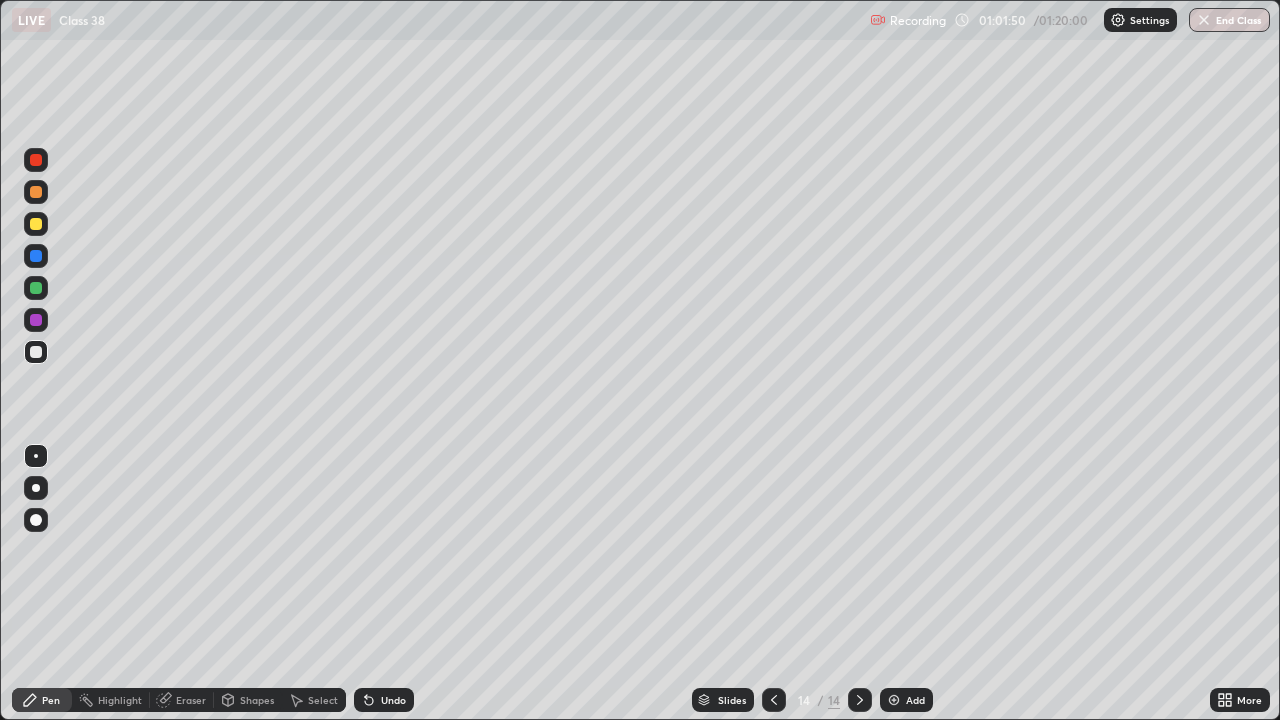 click on "Undo" at bounding box center [393, 700] 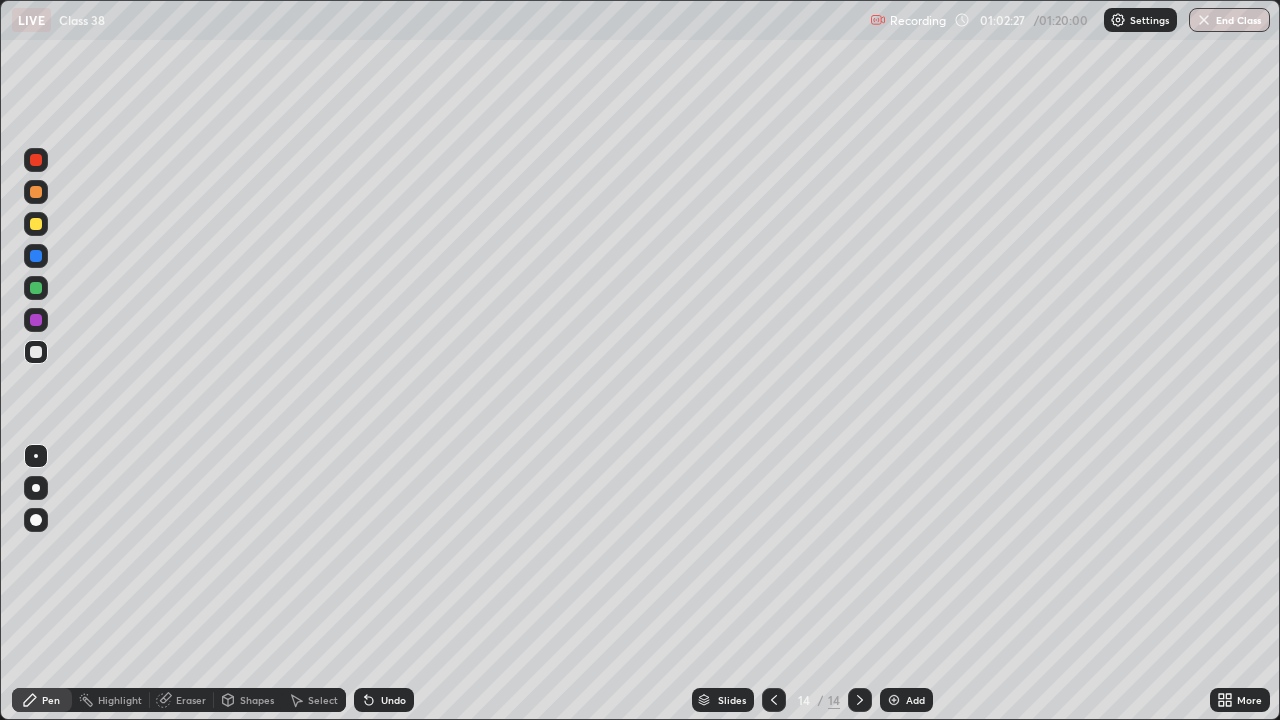 click on "Undo" at bounding box center [393, 700] 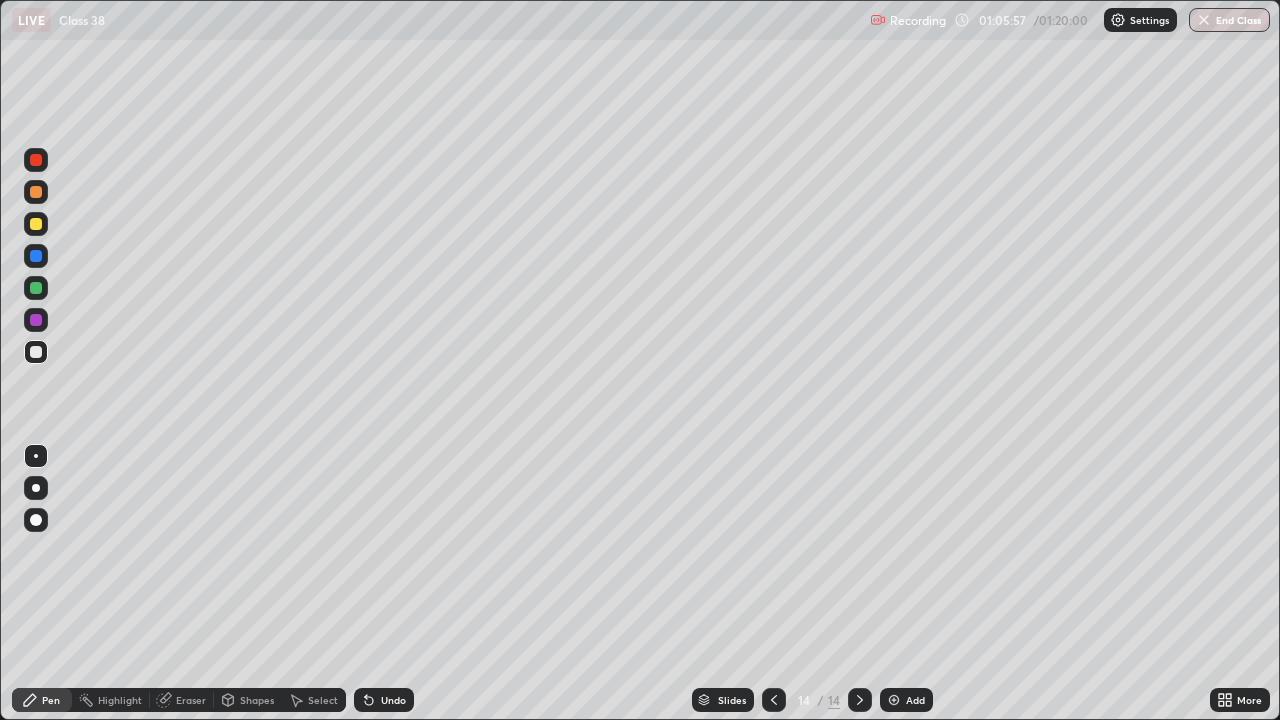 click on "Slides 14 / 14 Add" at bounding box center (812, 700) 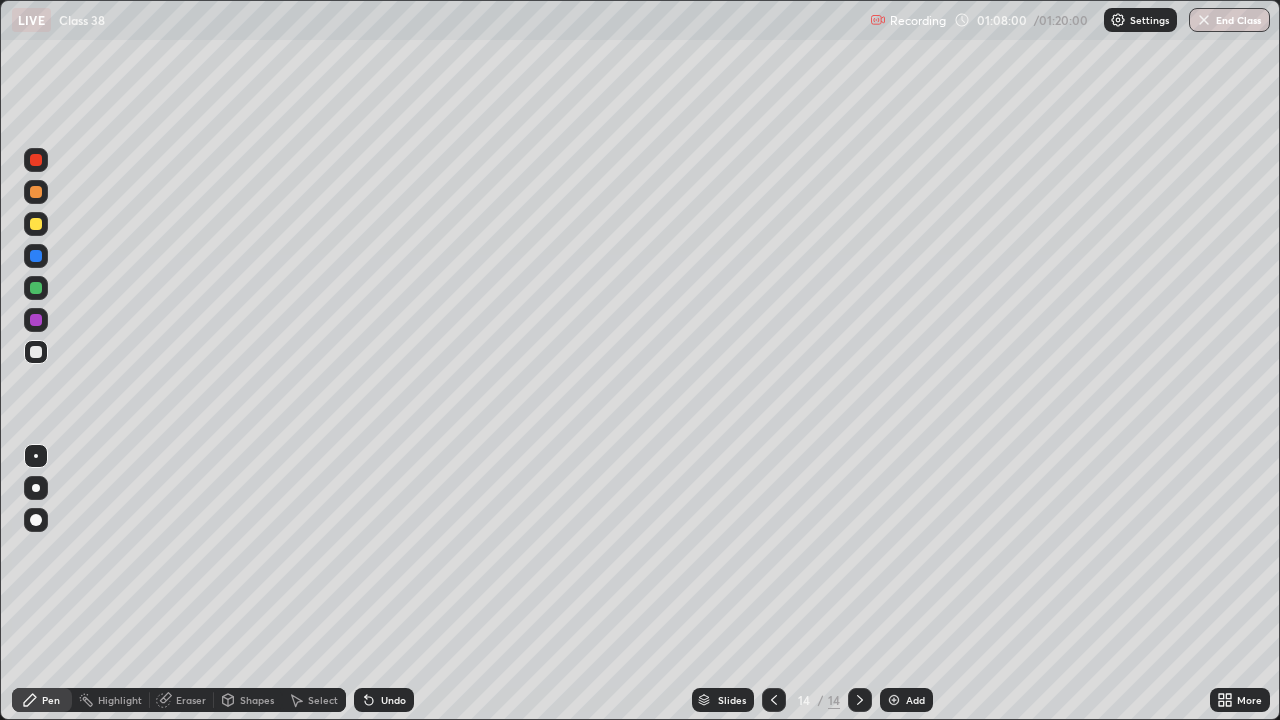 click 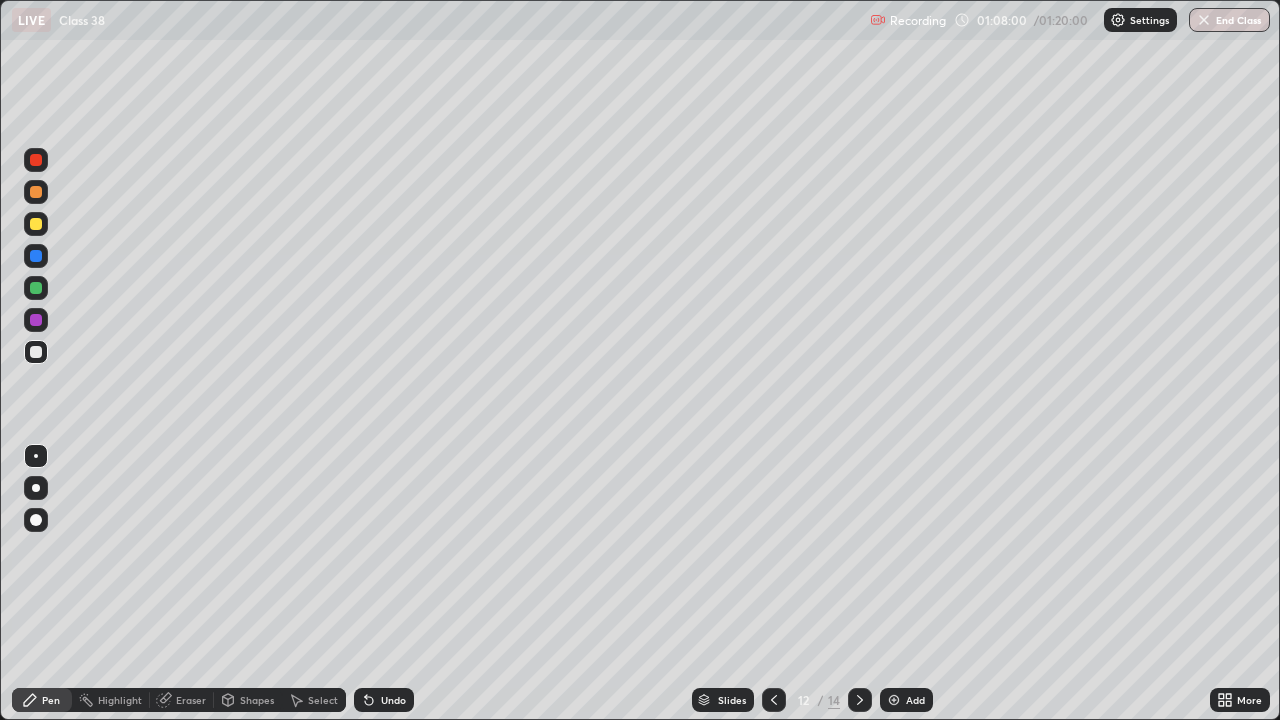 click 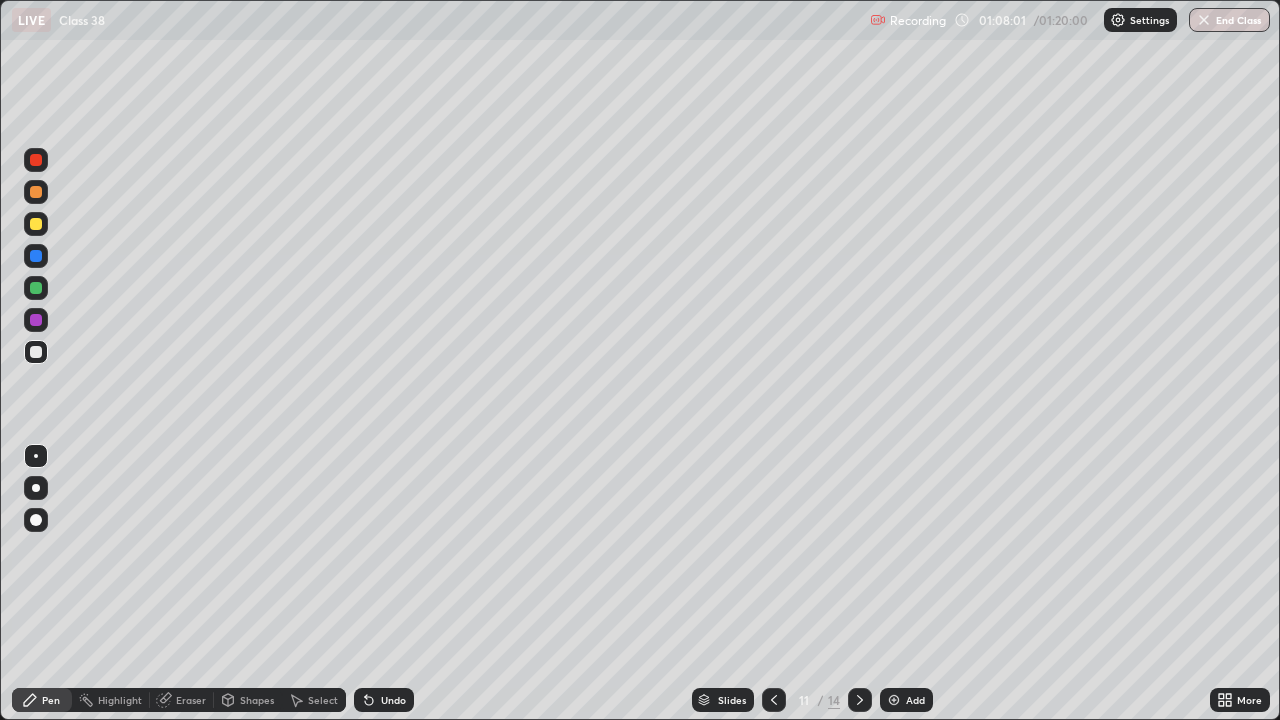 click 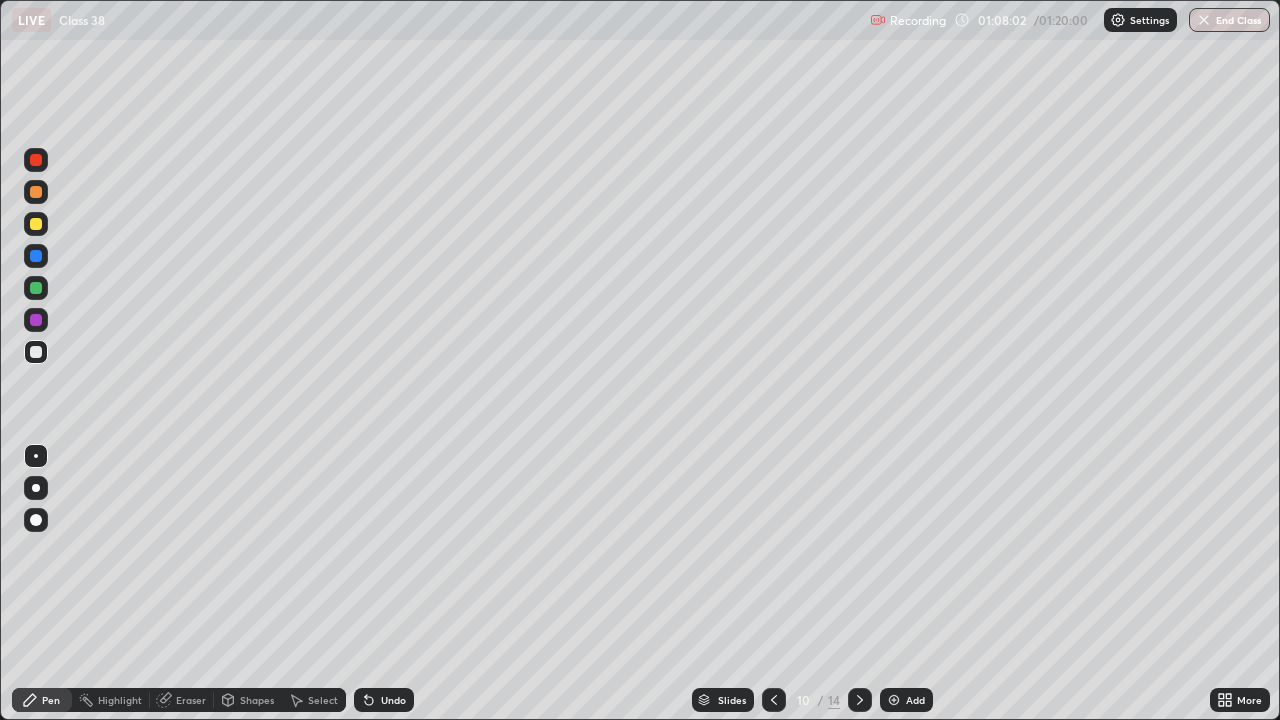 click 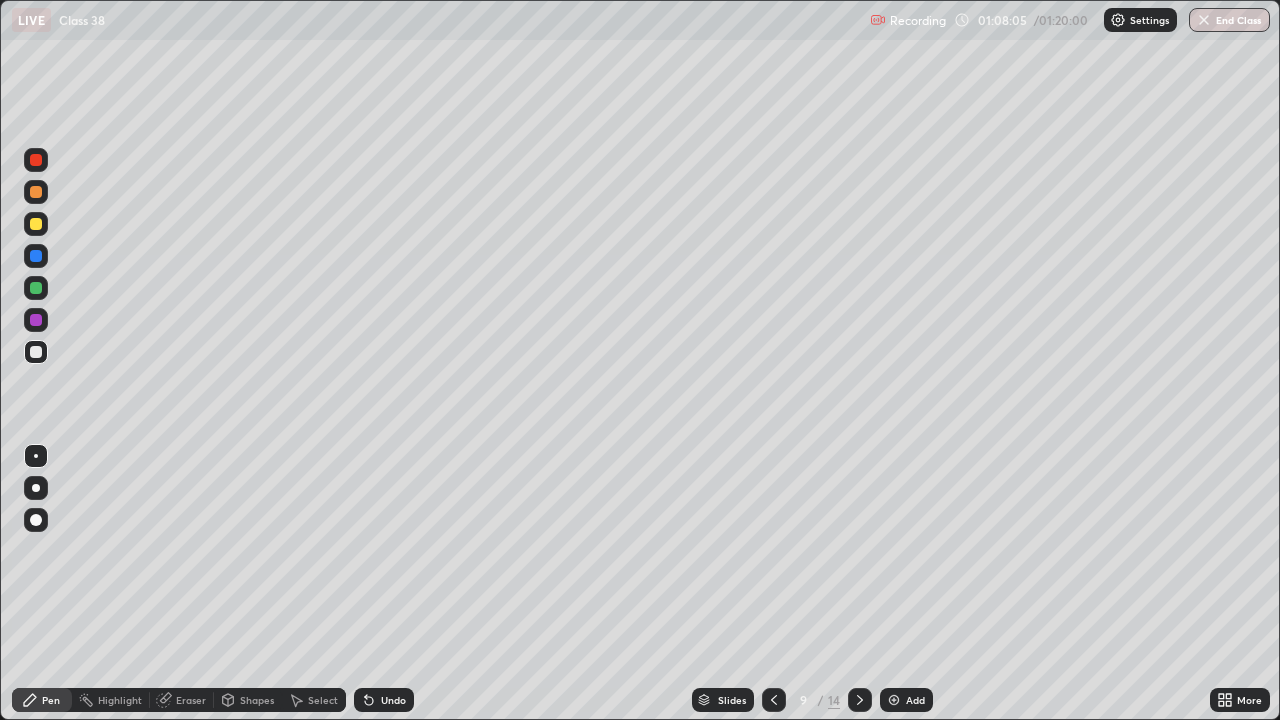 click on "Eraser" at bounding box center (191, 700) 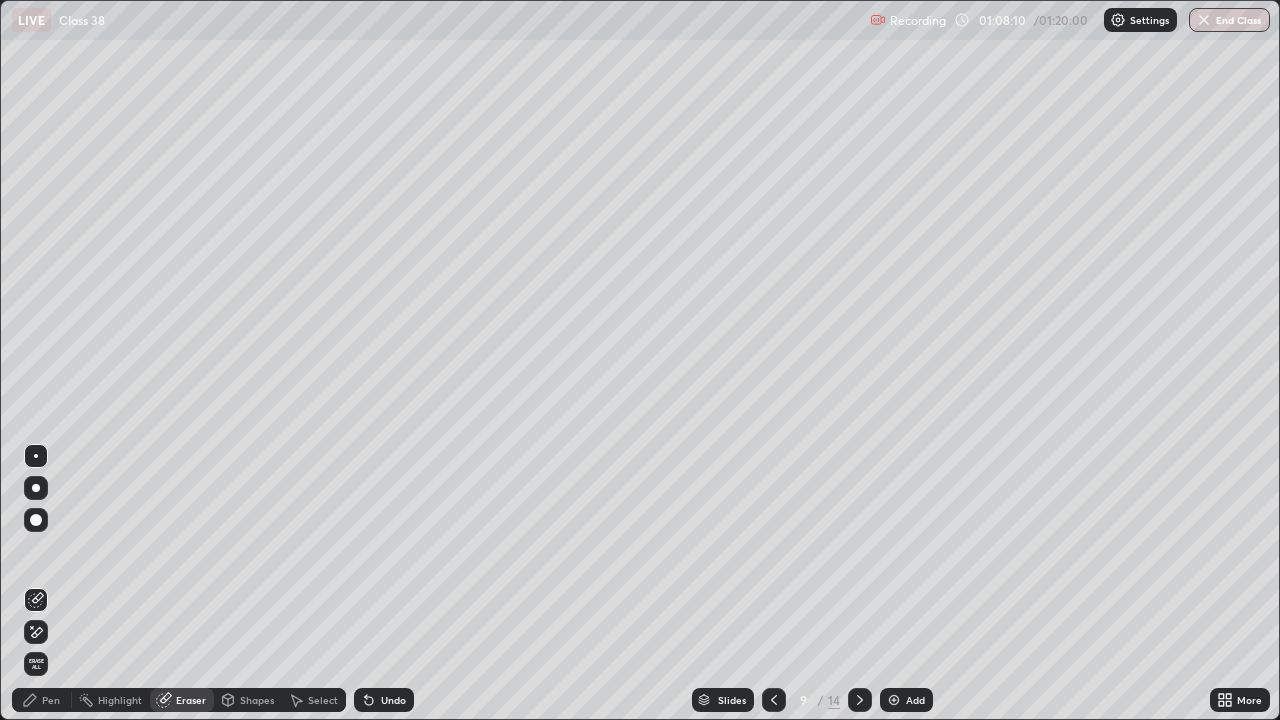 click on "Pen" at bounding box center (42, 700) 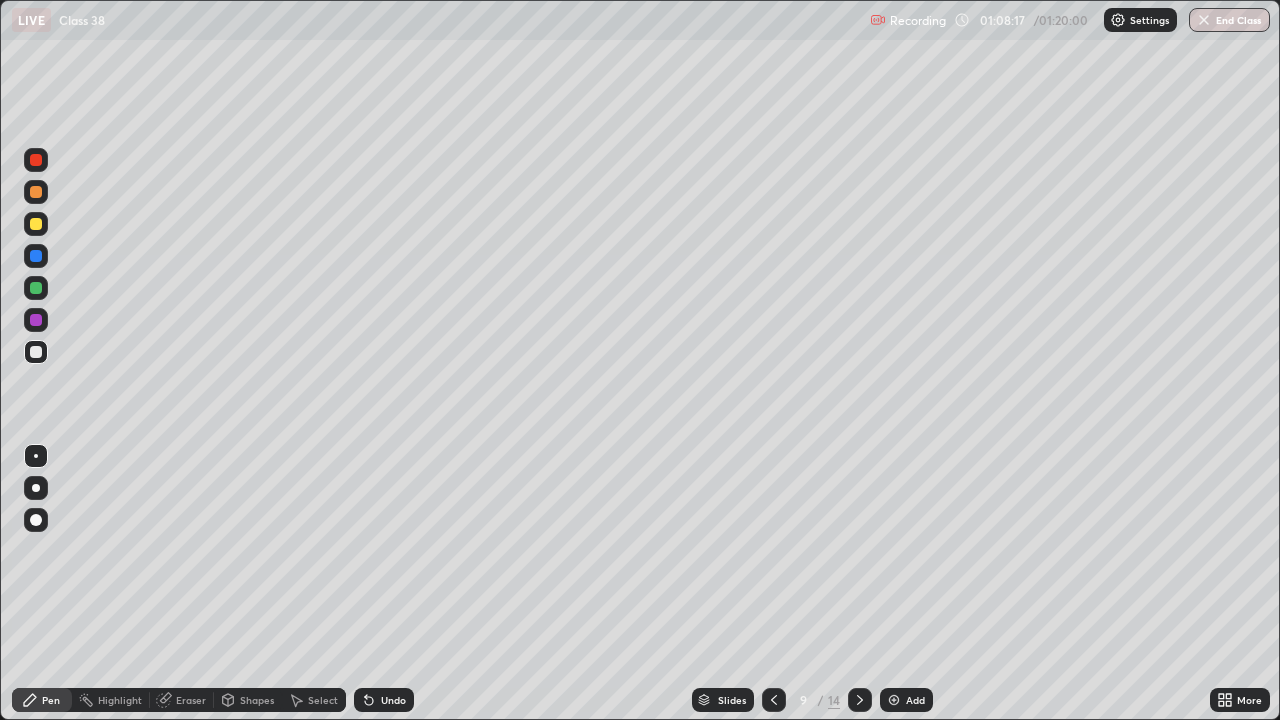 click on "Eraser" at bounding box center (191, 700) 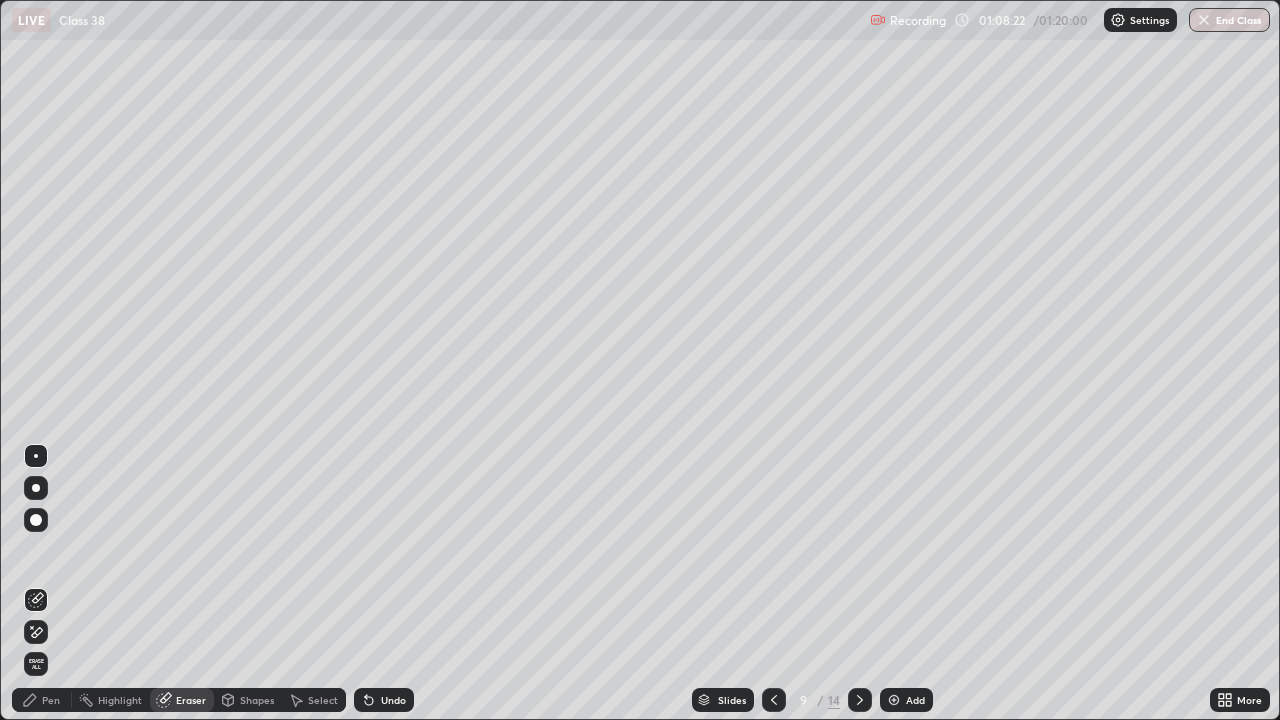 click on "Pen" at bounding box center (51, 700) 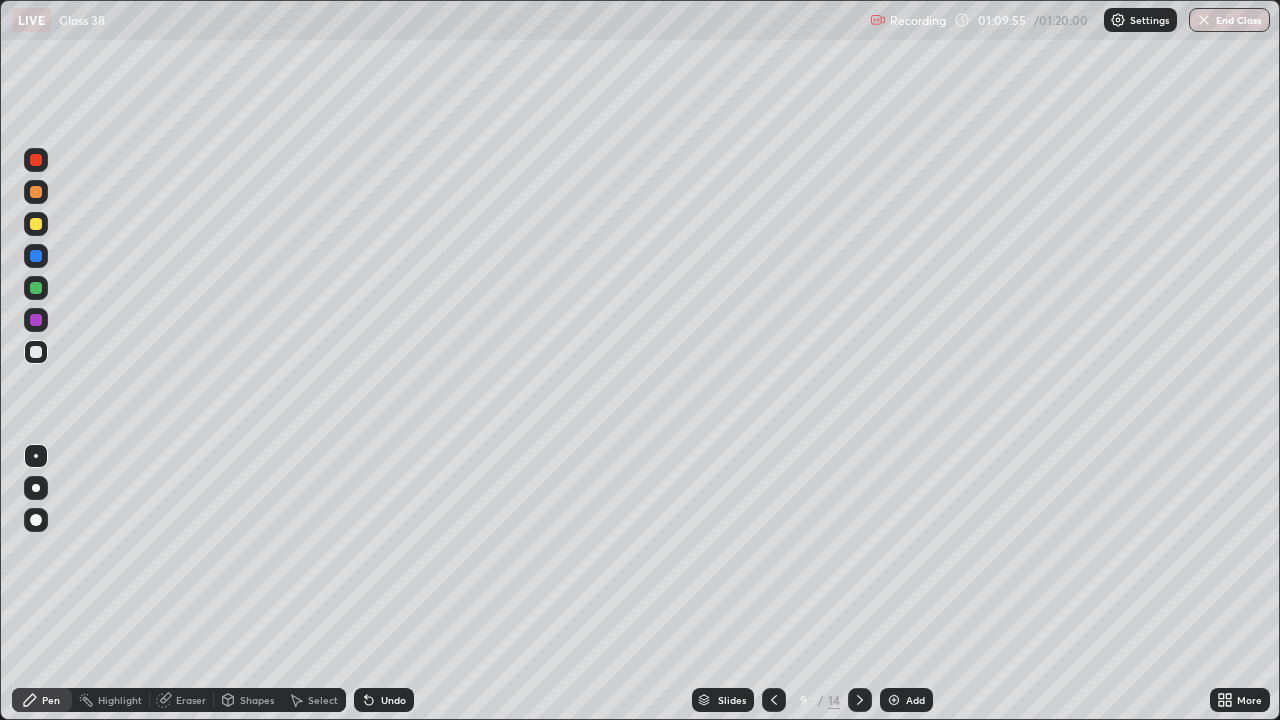 click 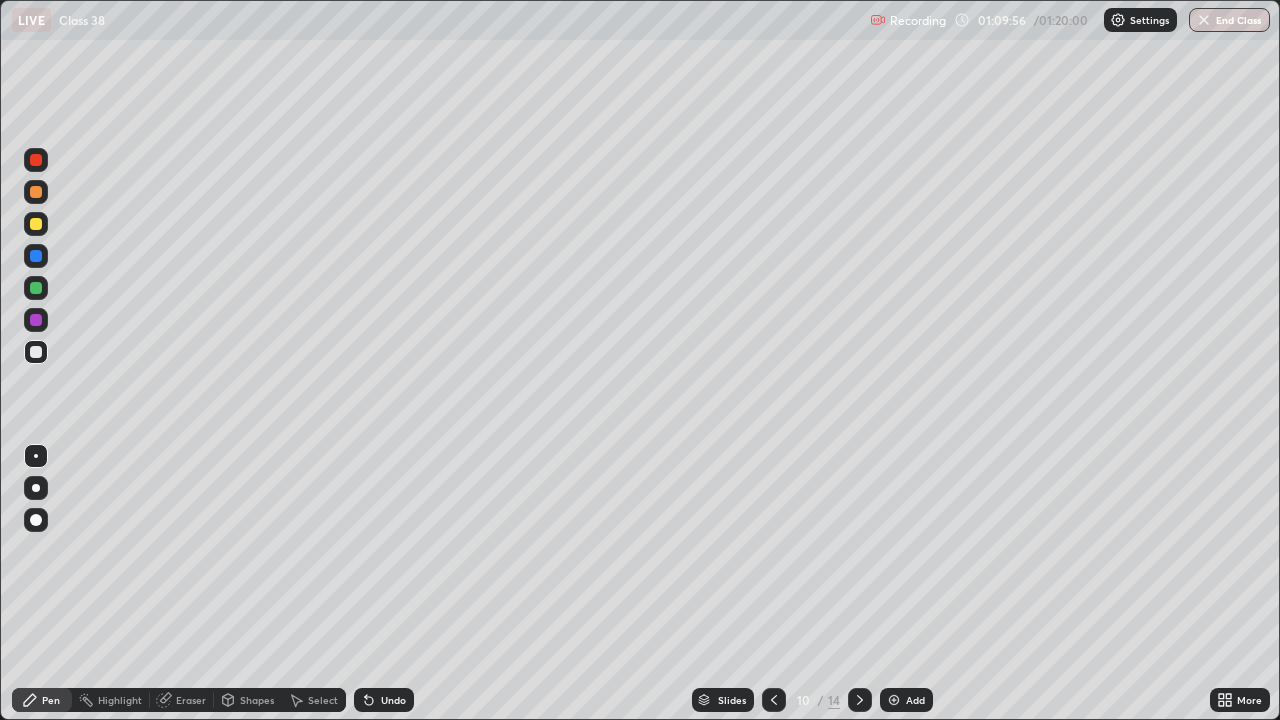click 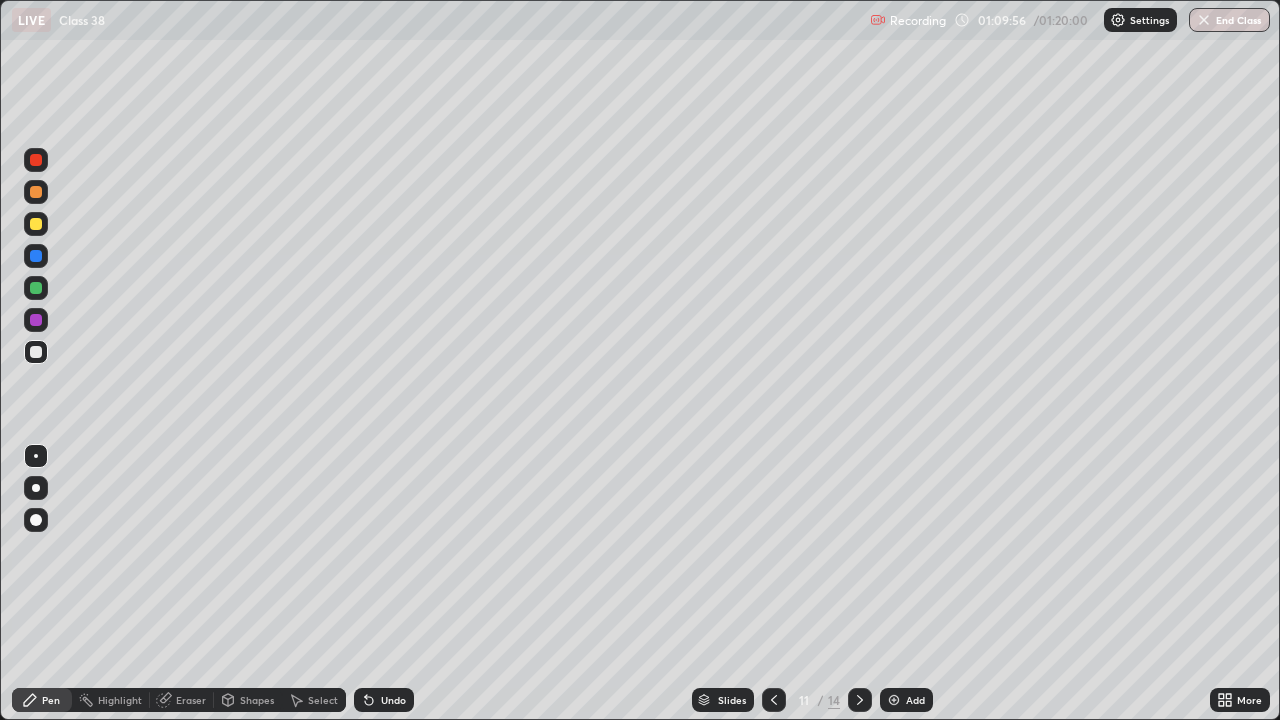 click 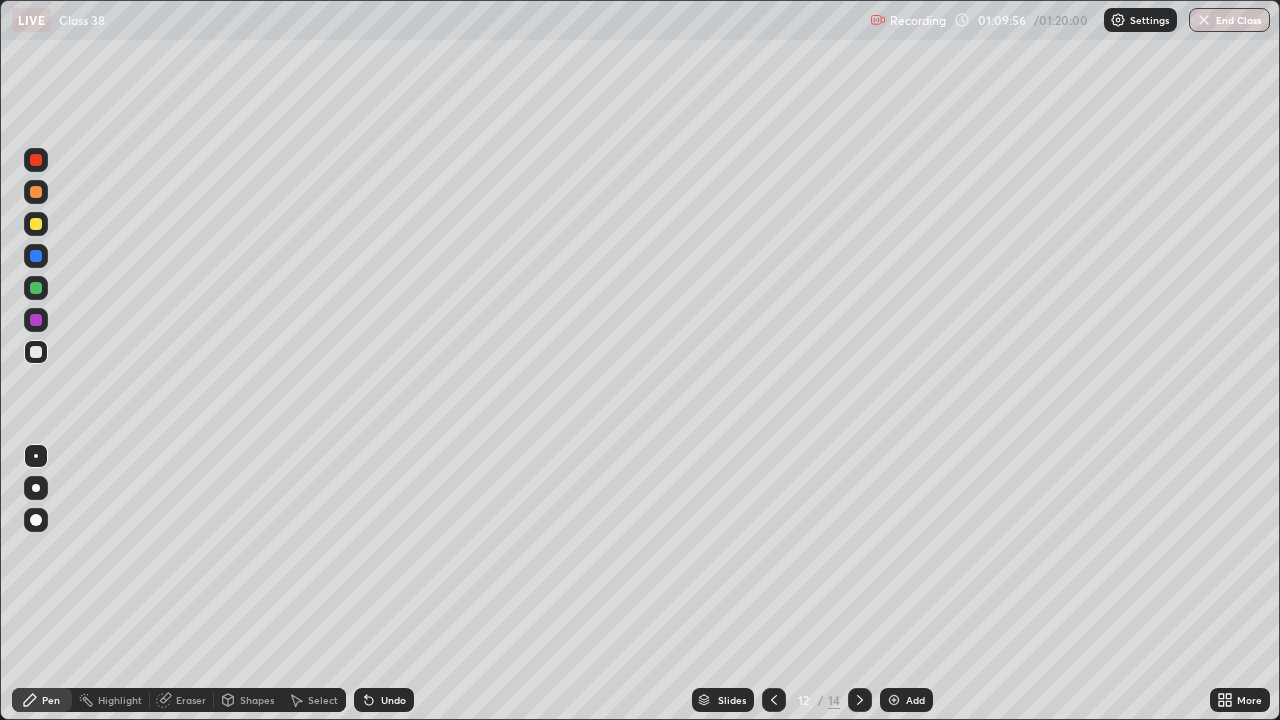 click 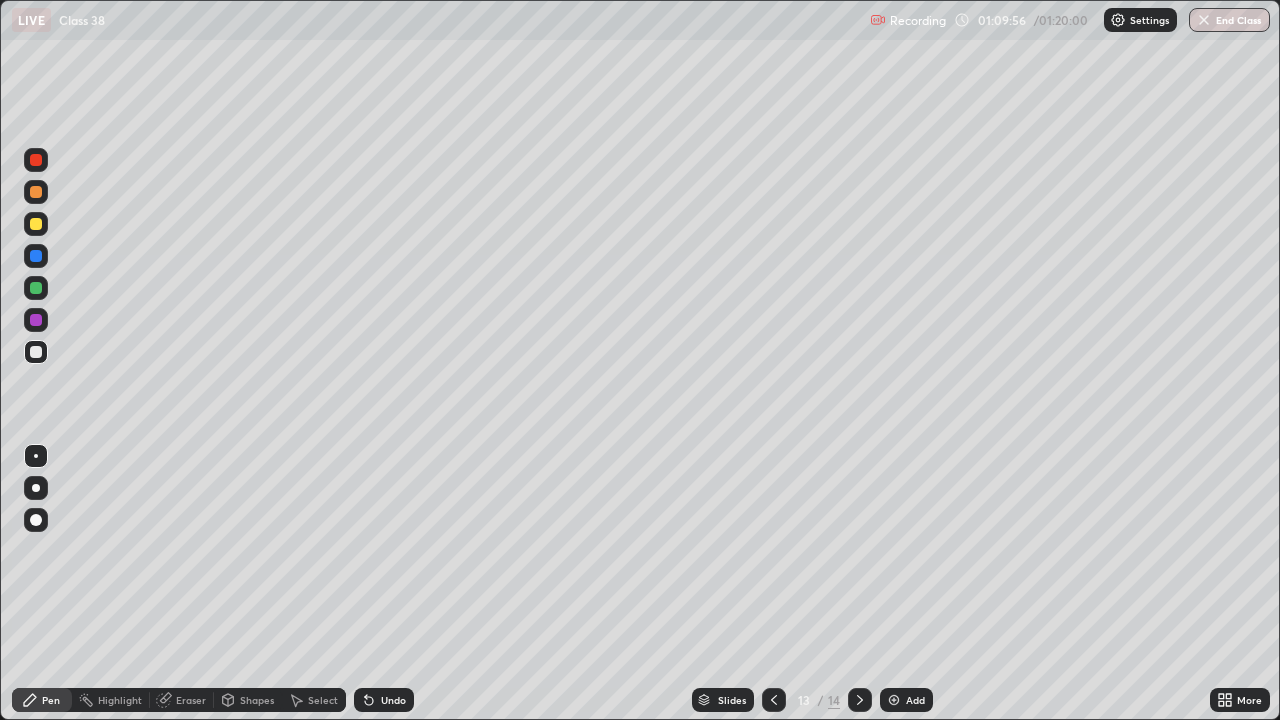 click 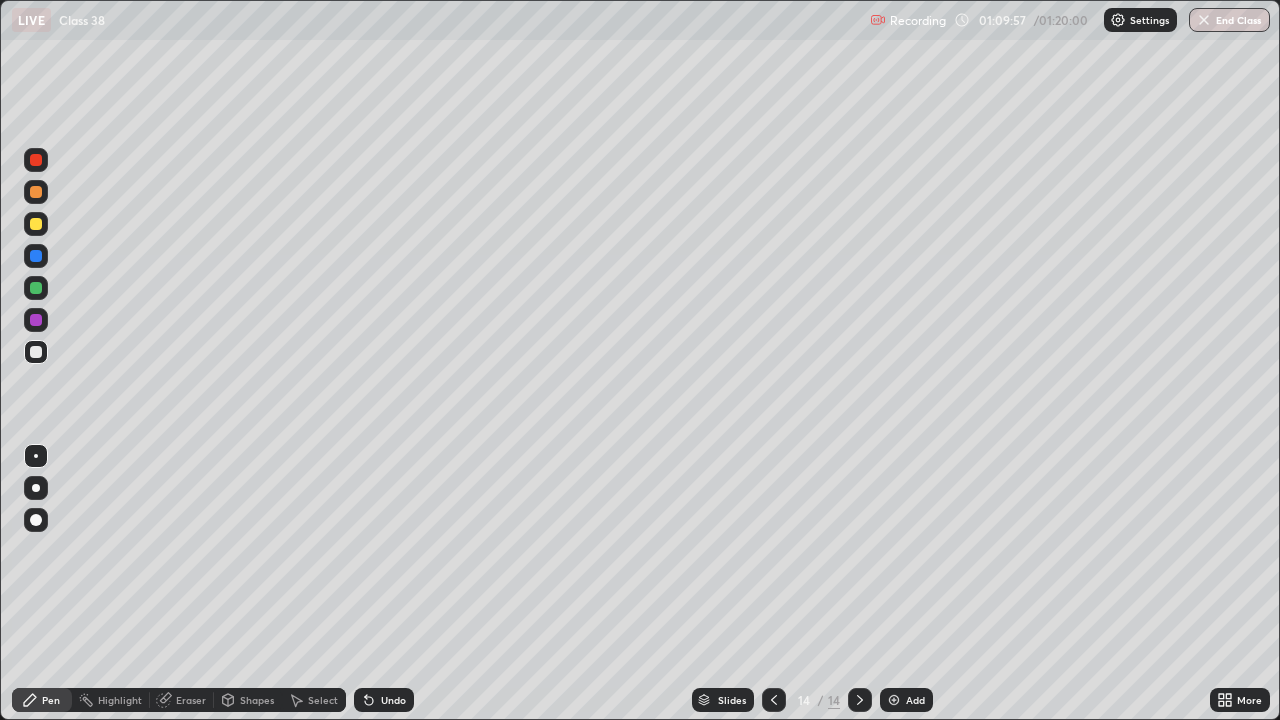 click 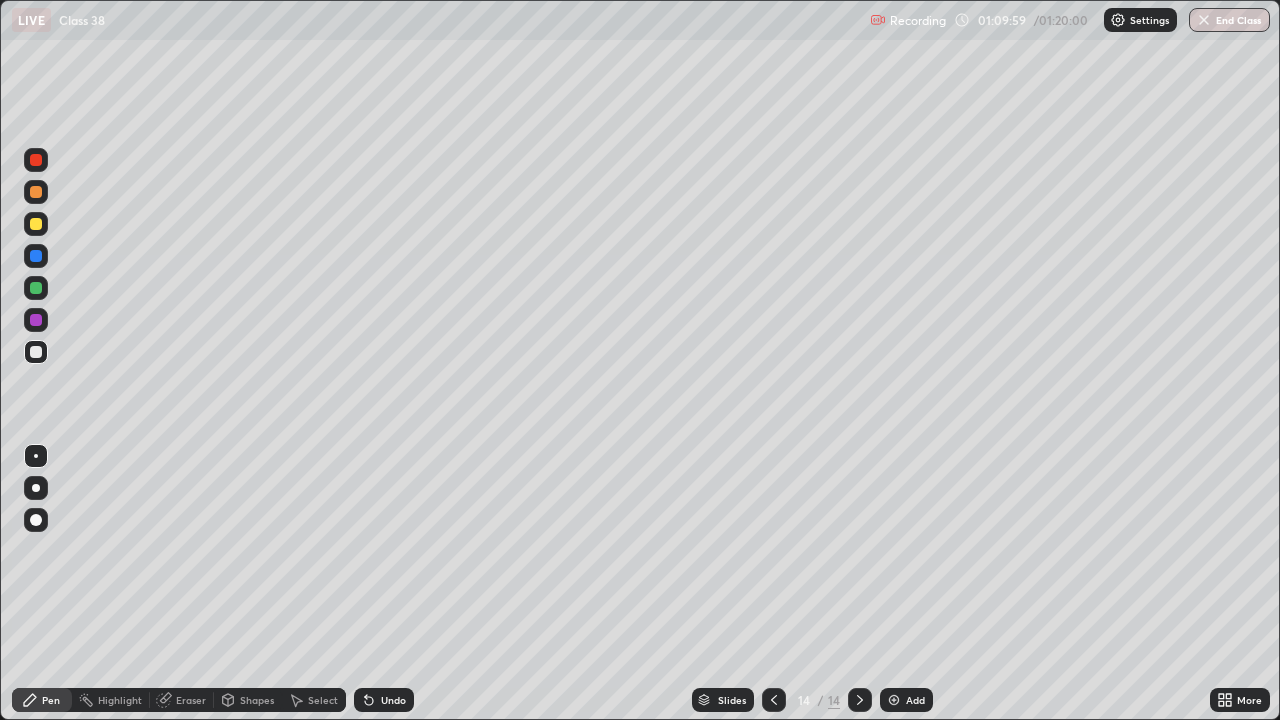 click at bounding box center (1204, 20) 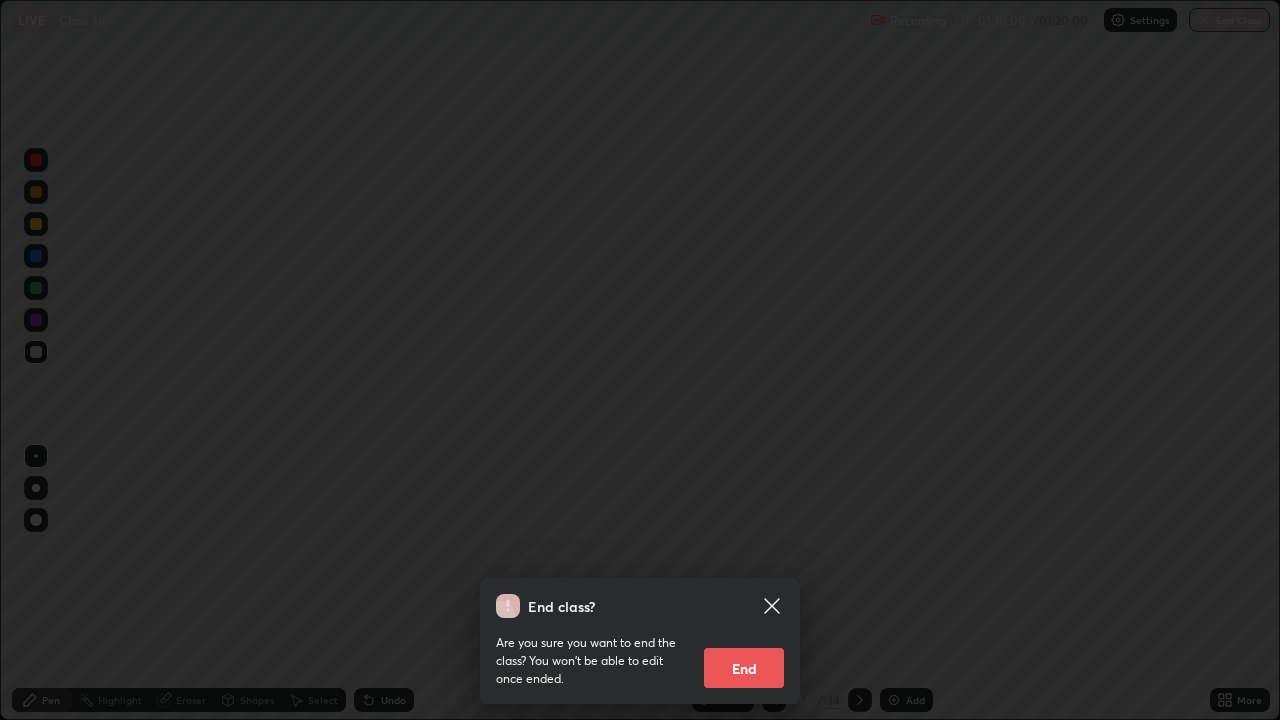 click on "End" at bounding box center [744, 668] 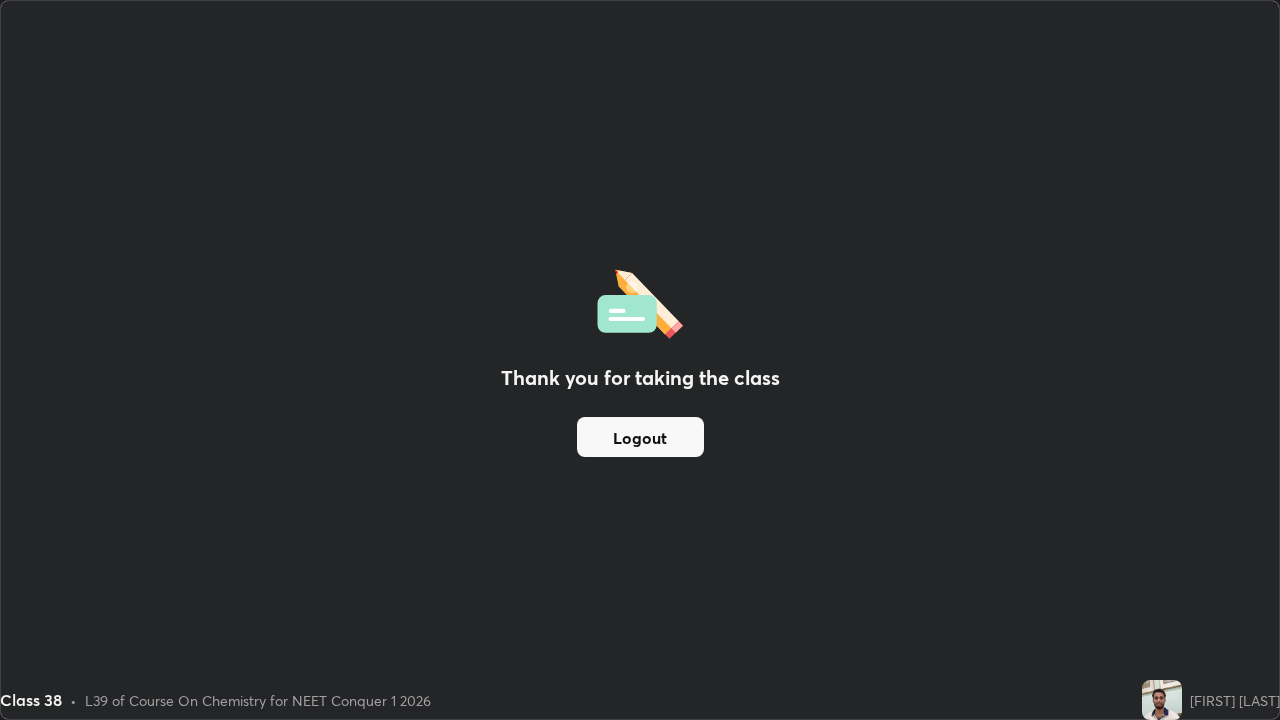 click on "Thank you for taking the class Logout" at bounding box center [640, 360] 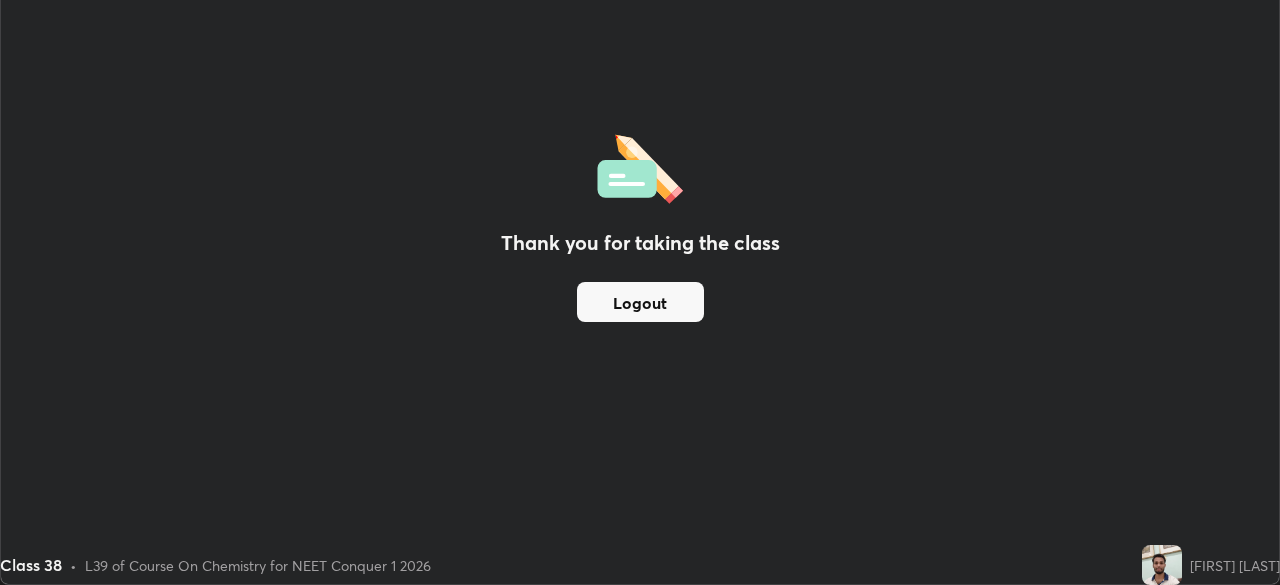 scroll, scrollTop: 585, scrollLeft: 1280, axis: both 